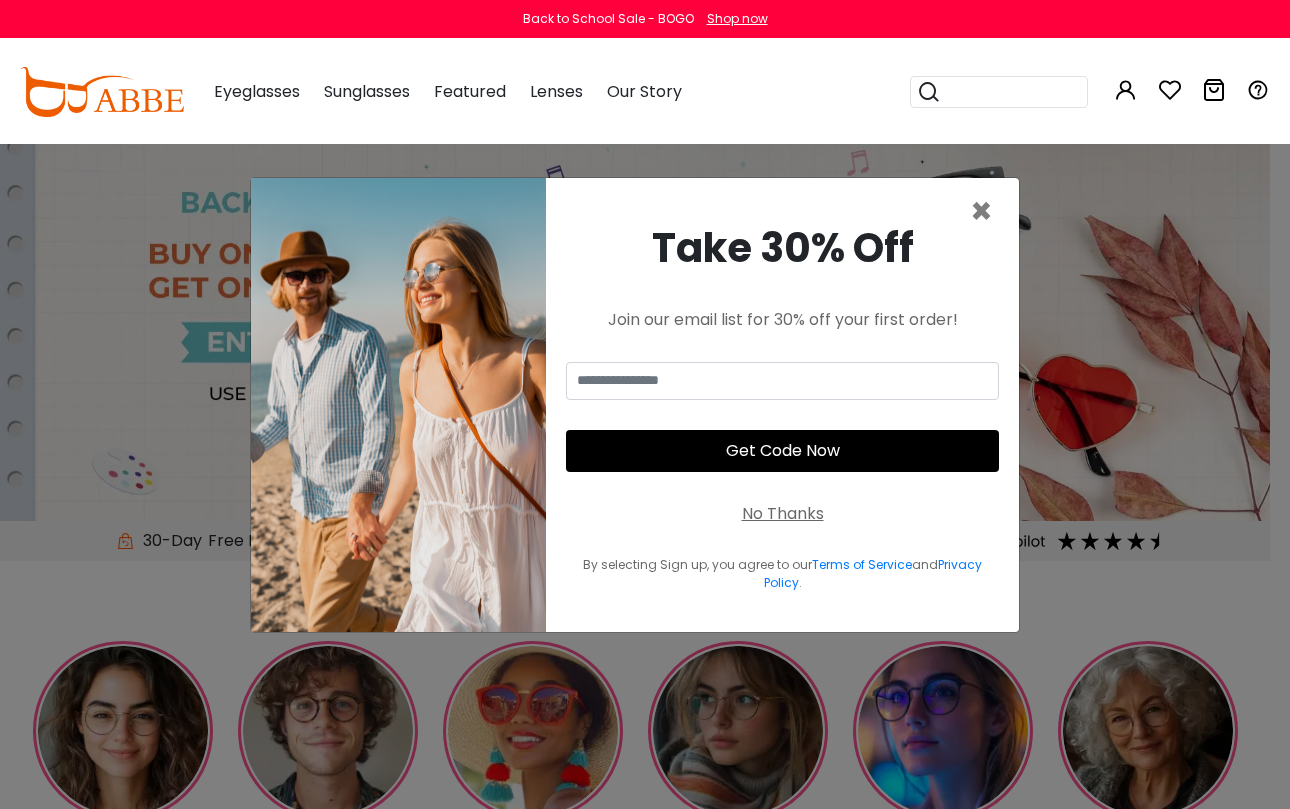 scroll, scrollTop: 0, scrollLeft: 0, axis: both 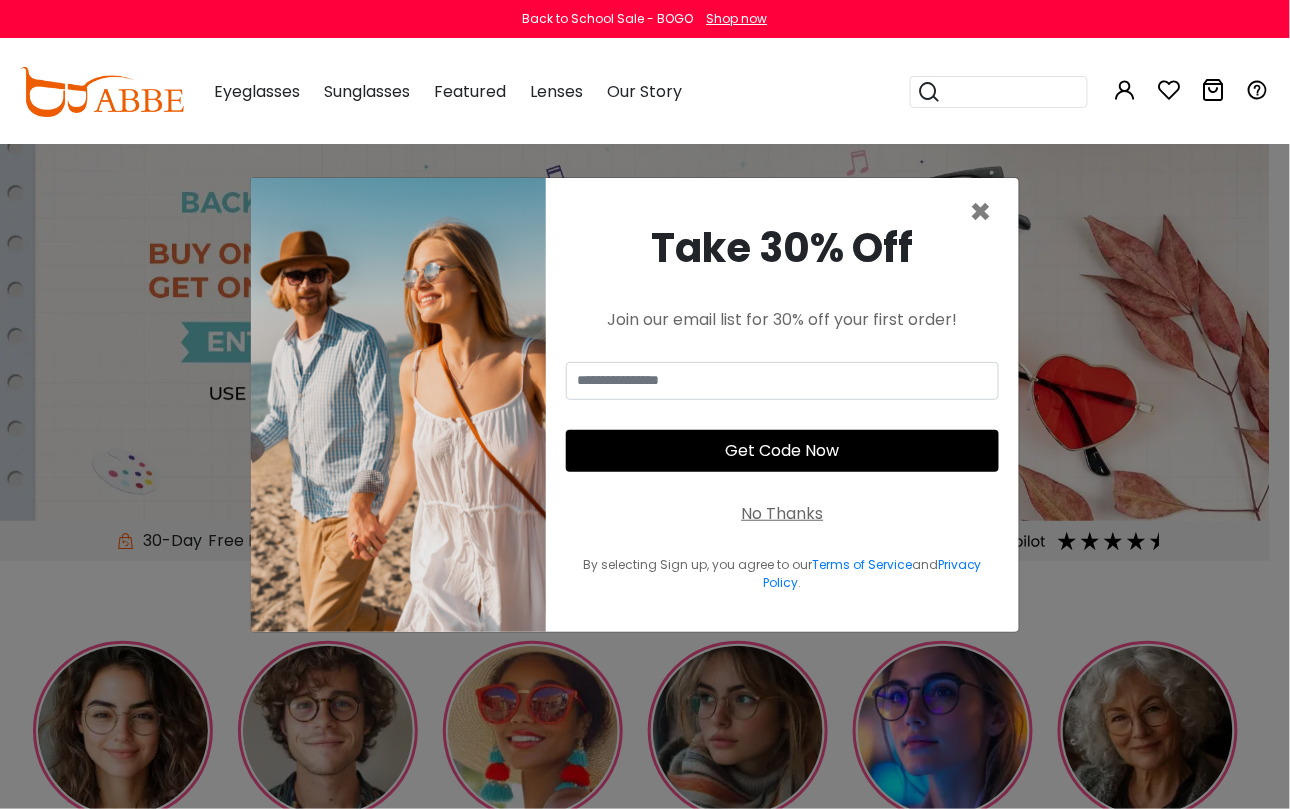 click on "×
Take 30% Off
Join our email list for 30% off your first order!
Get Code Now
No Thanks
By selecting Sign up, you agree to our
Terms of Service
and
Privacy Policy .
Thank You
For  Subscribing
Use Code
Continue Shopping
You're already subscribed, and still eligible for 30% off!" at bounding box center [645, 404] 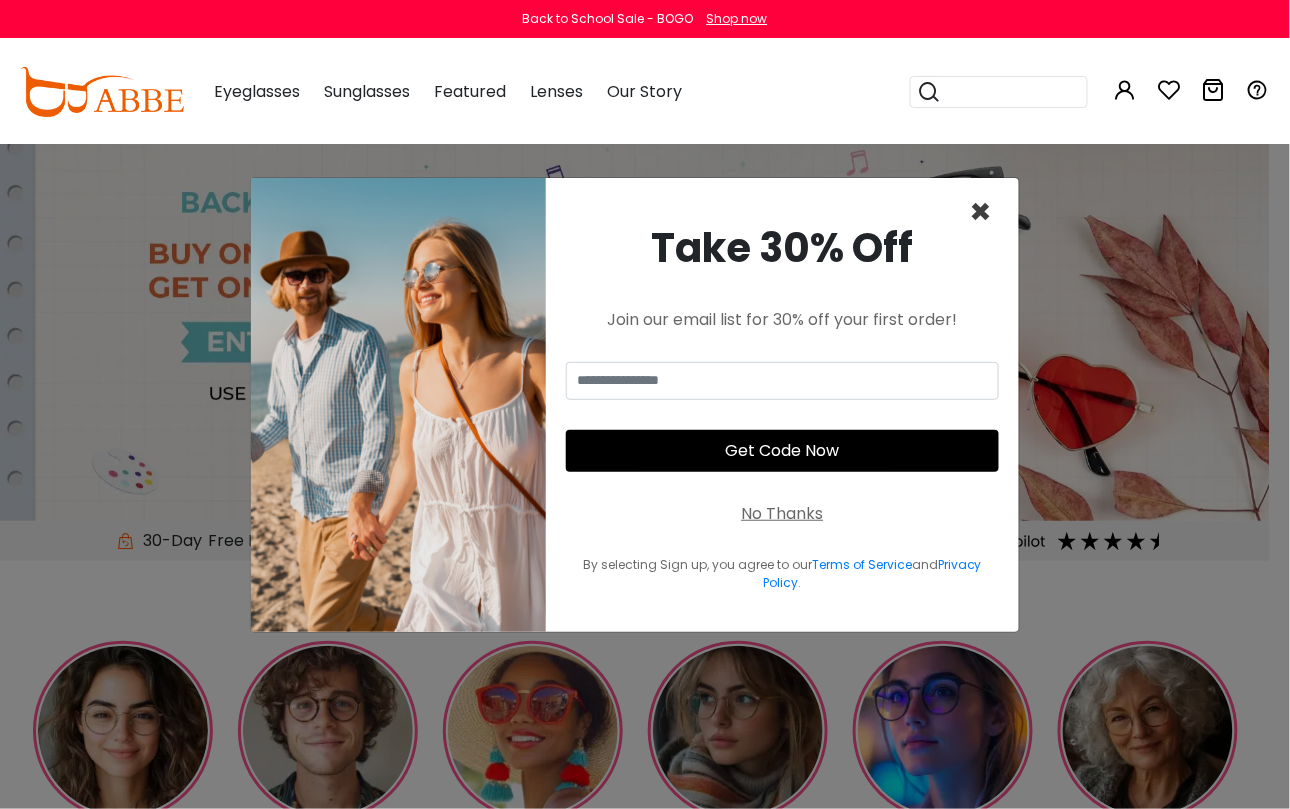 click on "×" at bounding box center [981, 211] 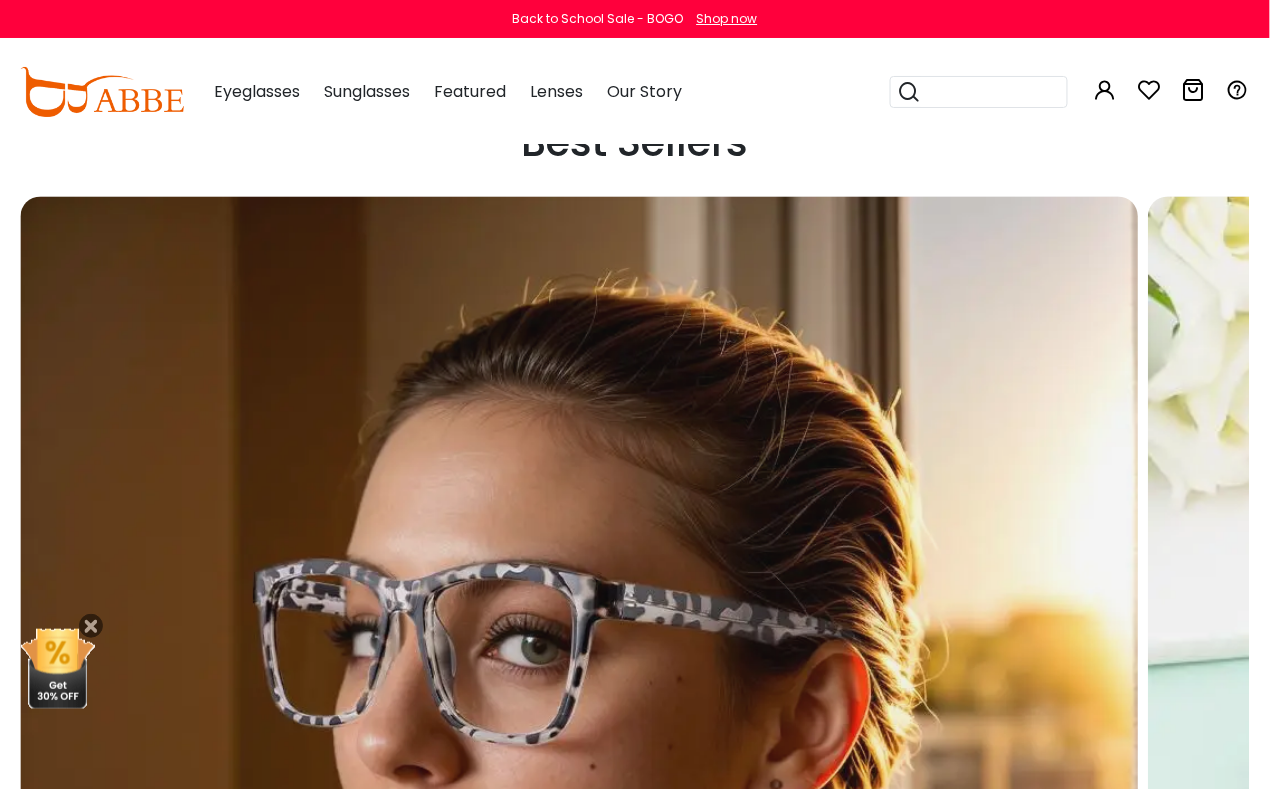 scroll, scrollTop: 340, scrollLeft: 0, axis: vertical 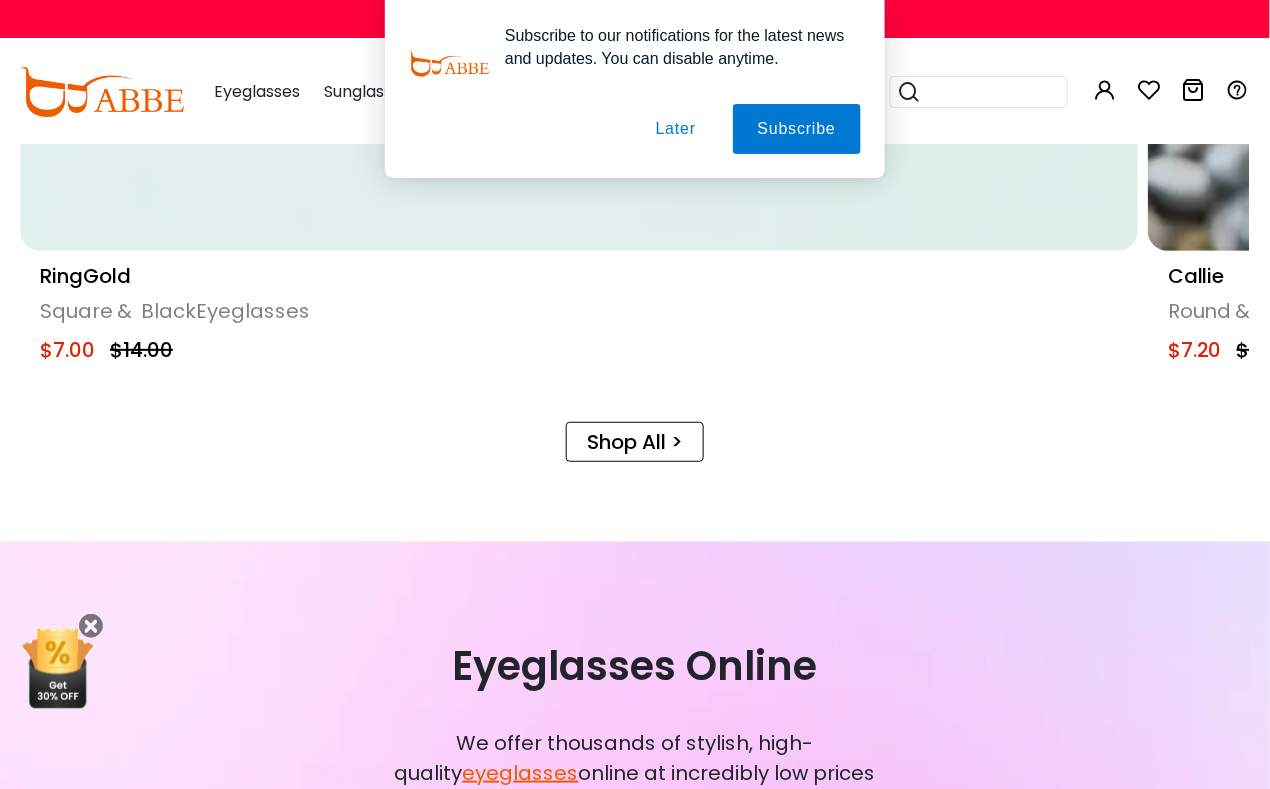 click at bounding box center (579, -308) 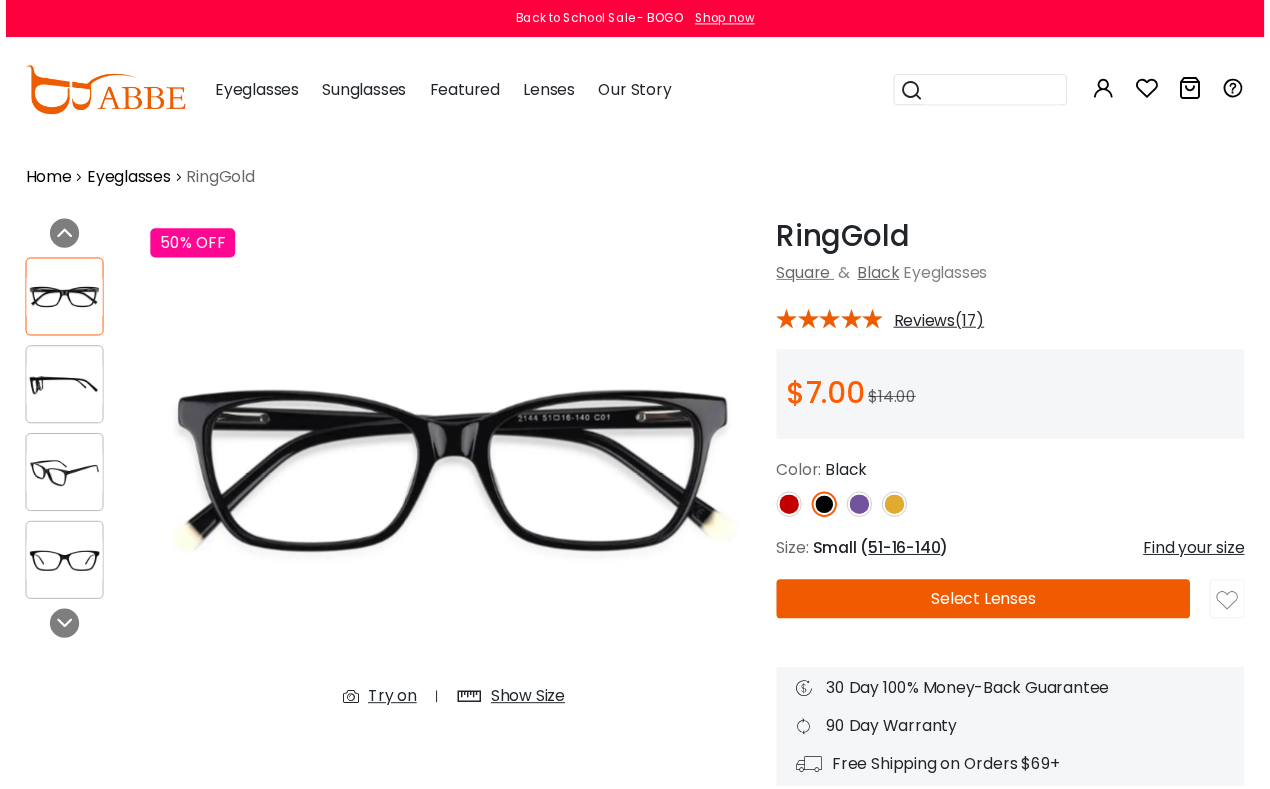 scroll, scrollTop: 0, scrollLeft: 0, axis: both 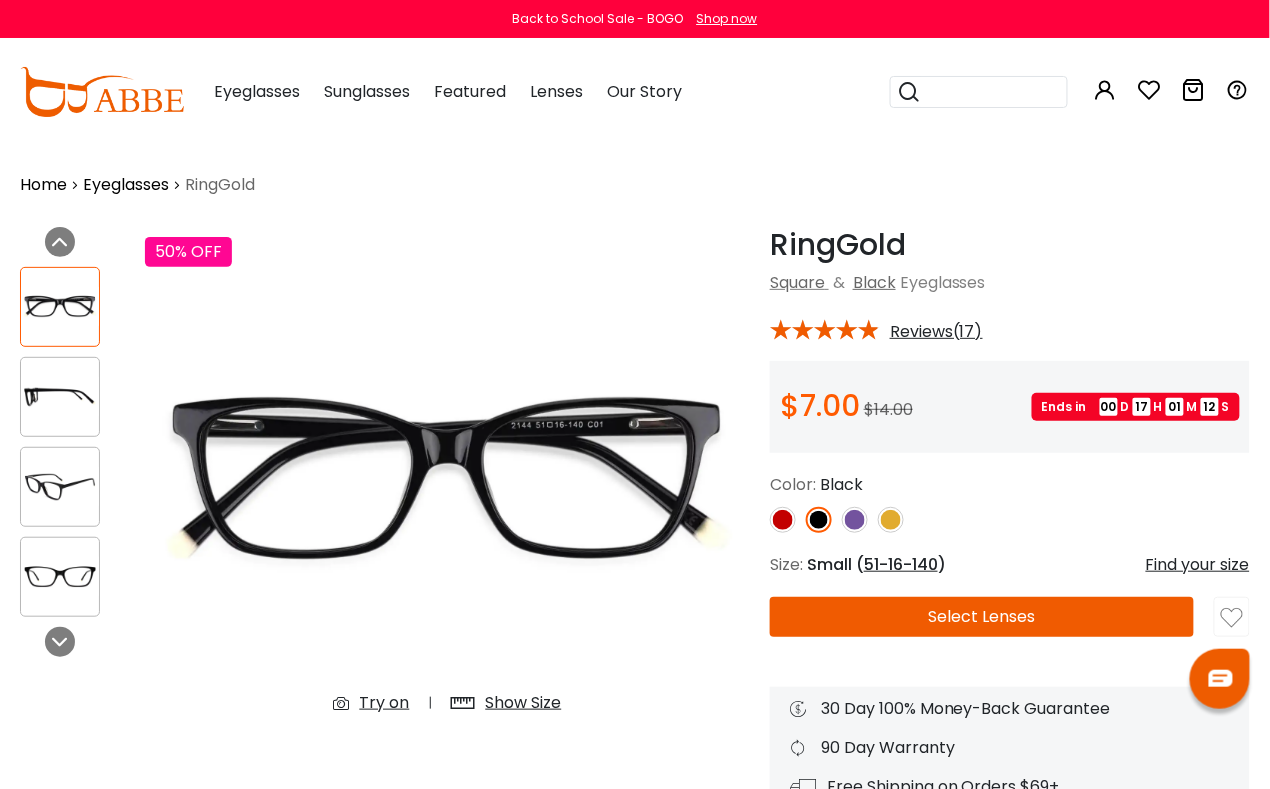 click on "Select Lenses" at bounding box center (982, 617) 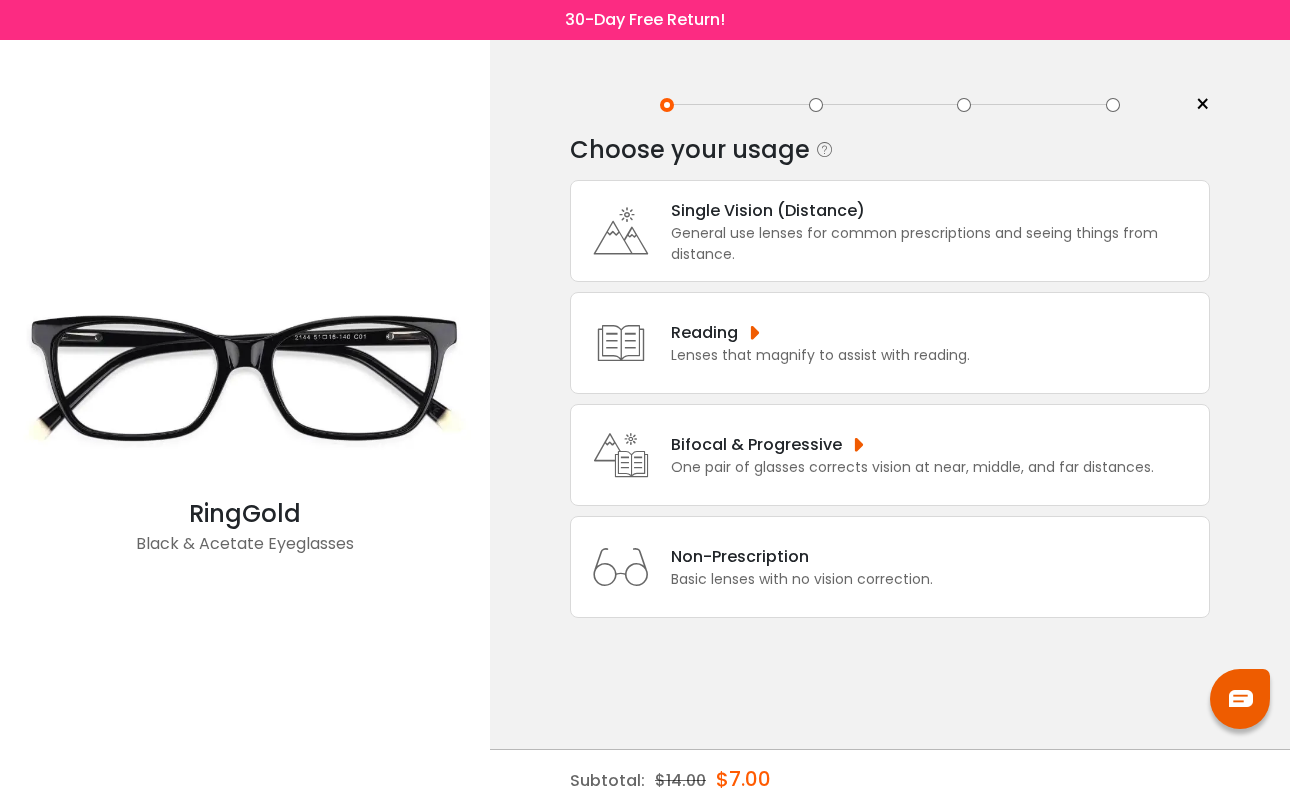 scroll, scrollTop: 0, scrollLeft: 0, axis: both 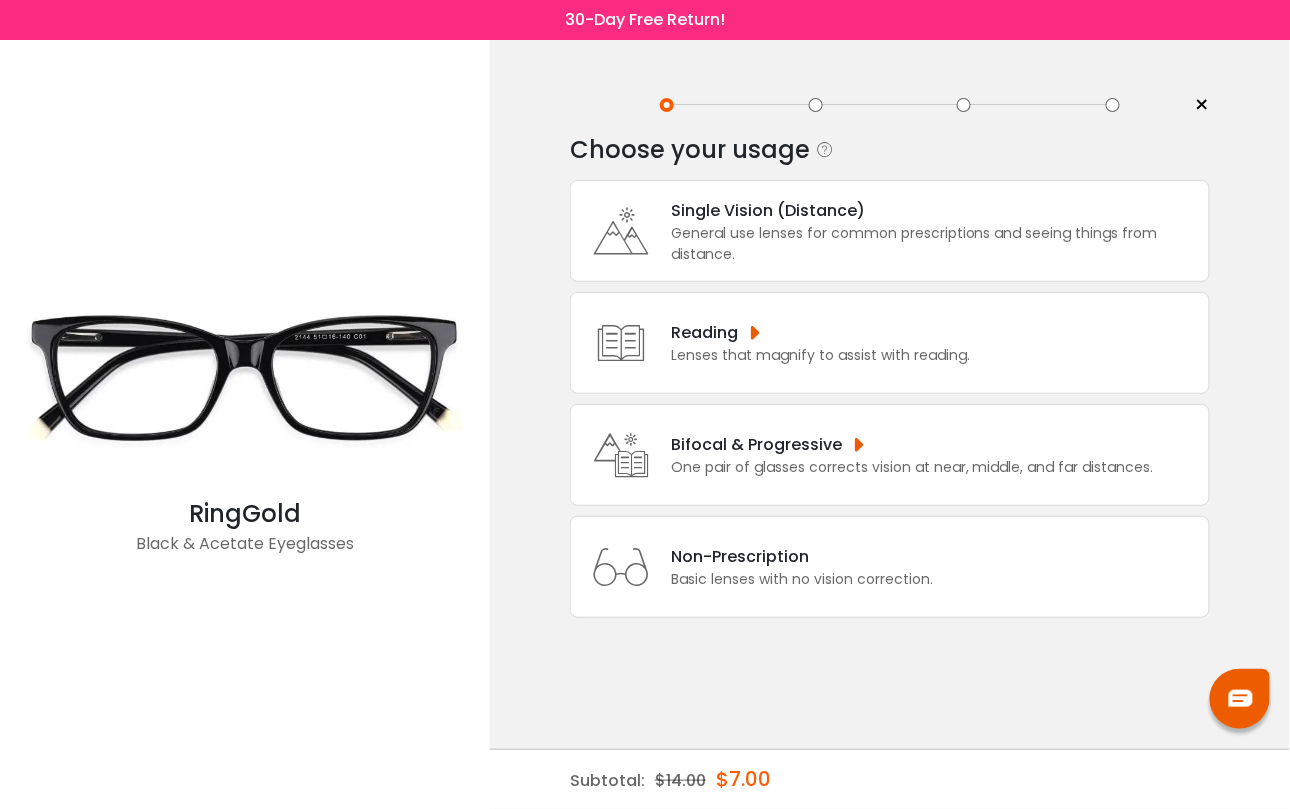 click on "Bifocal & Progressive
One pair of glasses corrects vision at near, middle, and far distances." at bounding box center (890, 455) 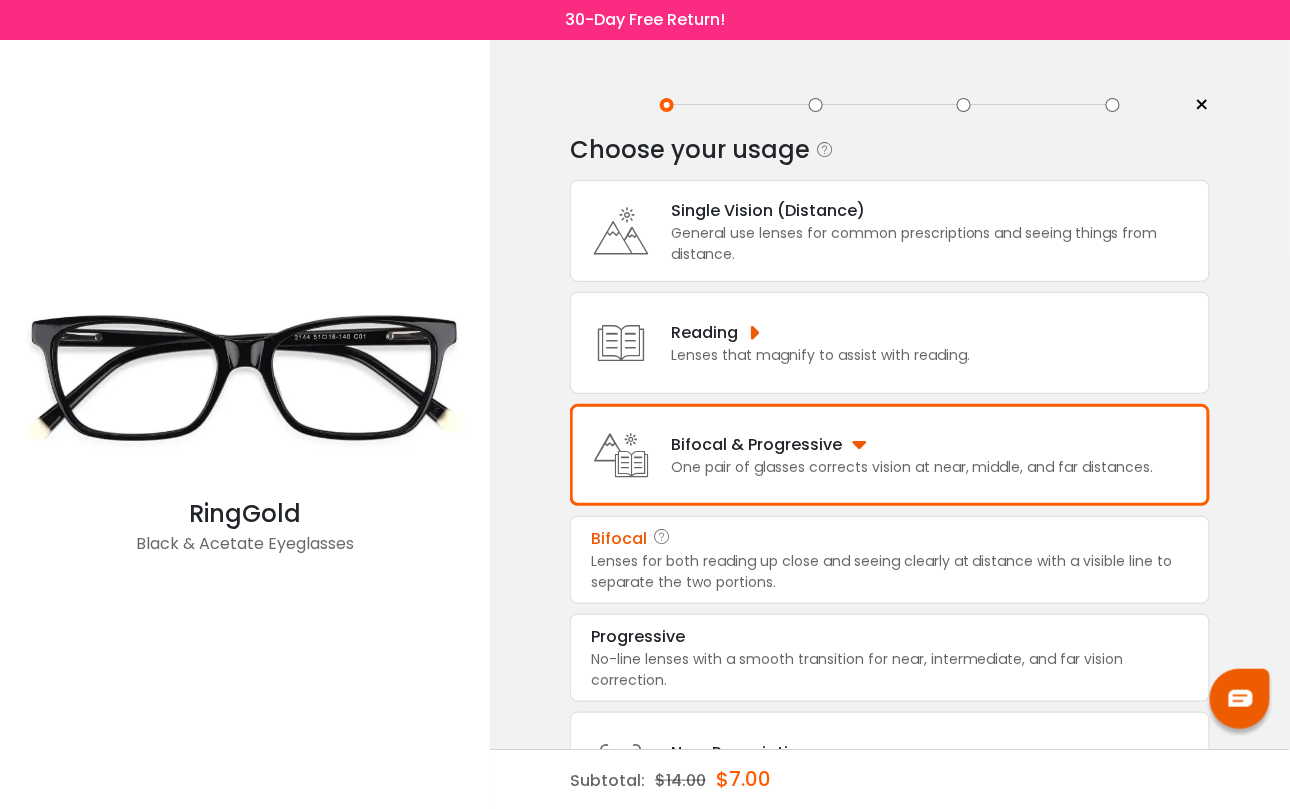 click on "Lenses for both reading up close and seeing clearly at distance with a visible line to separate the two portions." at bounding box center (890, 572) 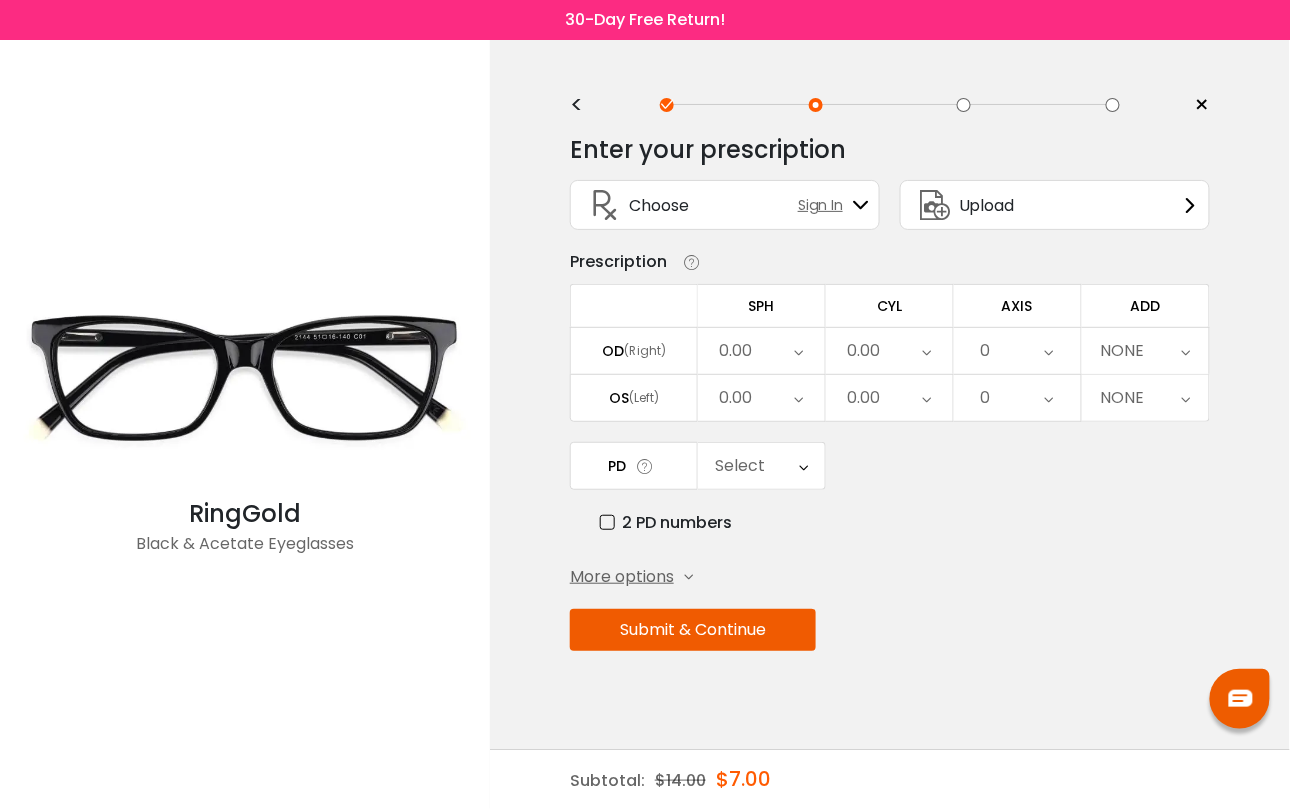 click on "0.00" at bounding box center (735, 351) 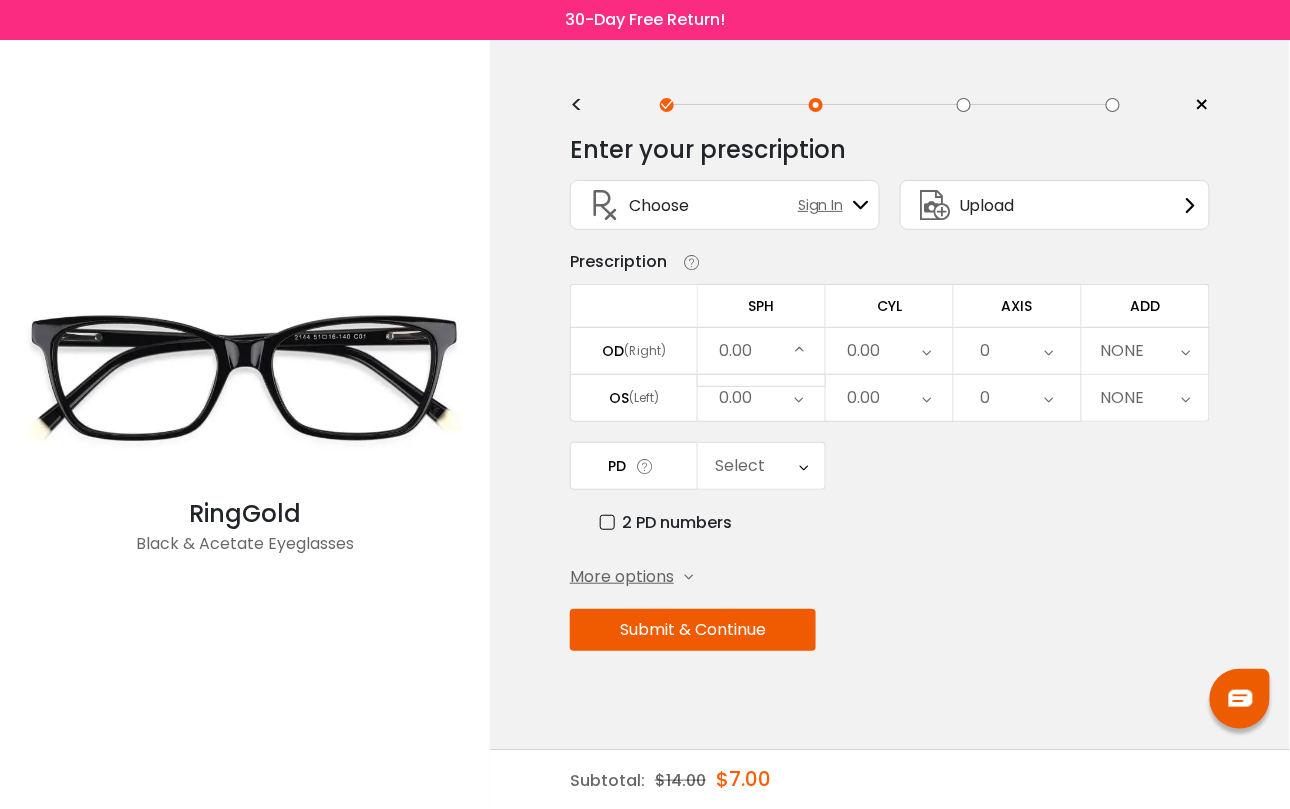 scroll, scrollTop: 2750, scrollLeft: 0, axis: vertical 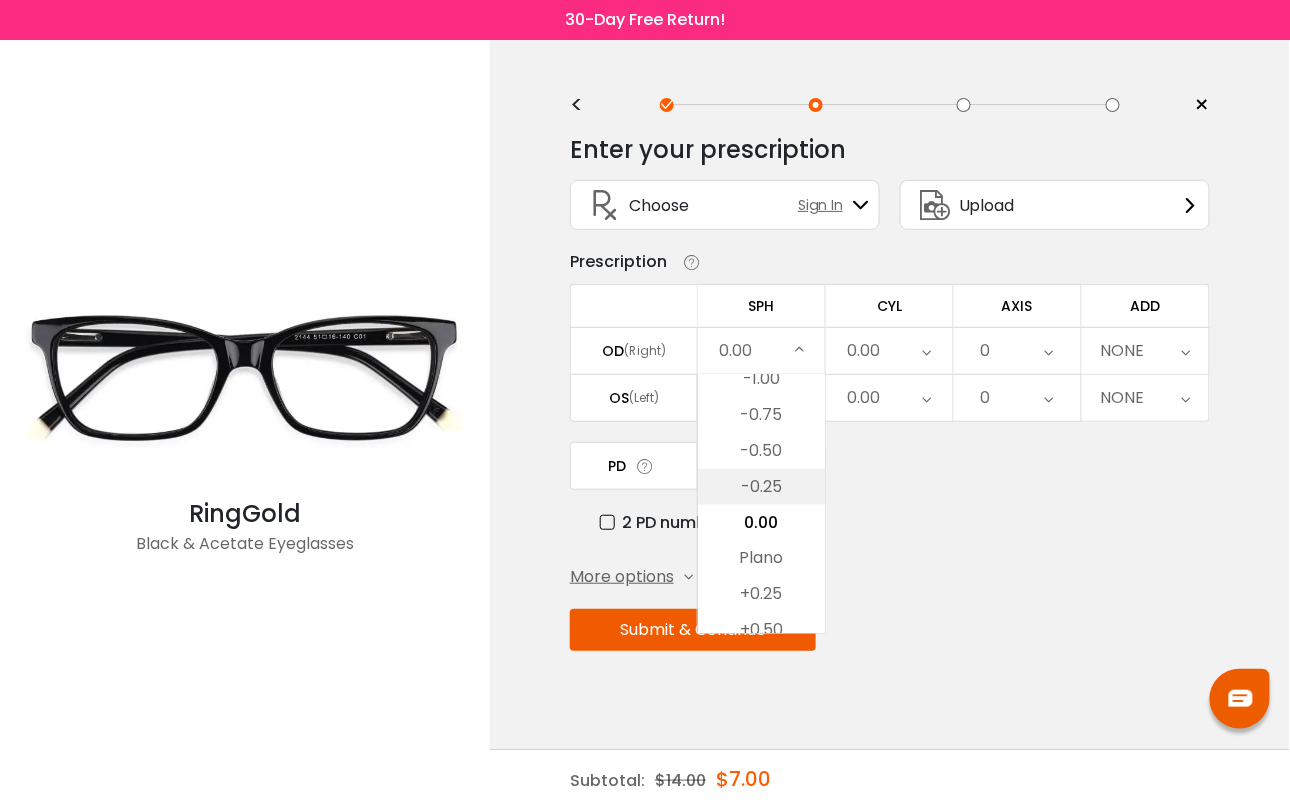 drag, startPoint x: 753, startPoint y: 492, endPoint x: 774, endPoint y: 466, distance: 33.42155 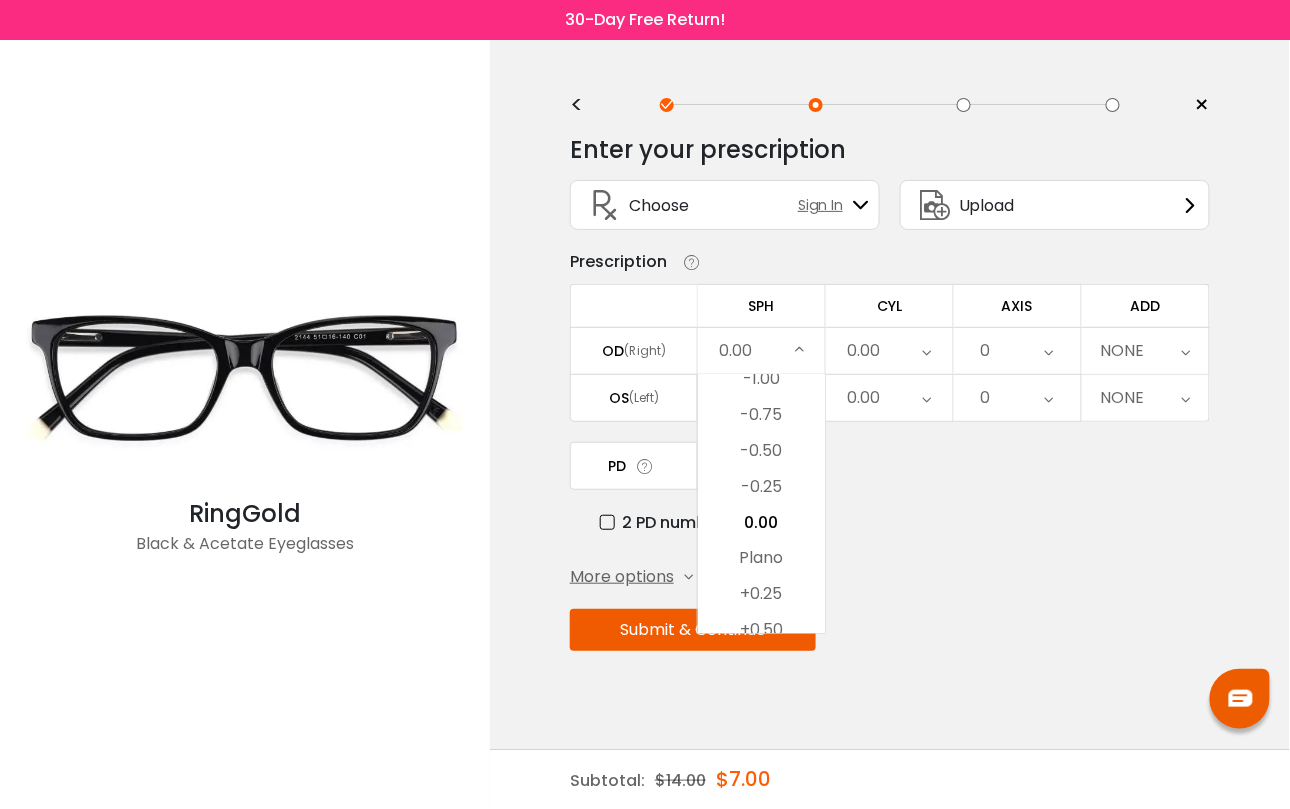 click on "-0.25" at bounding box center (761, 487) 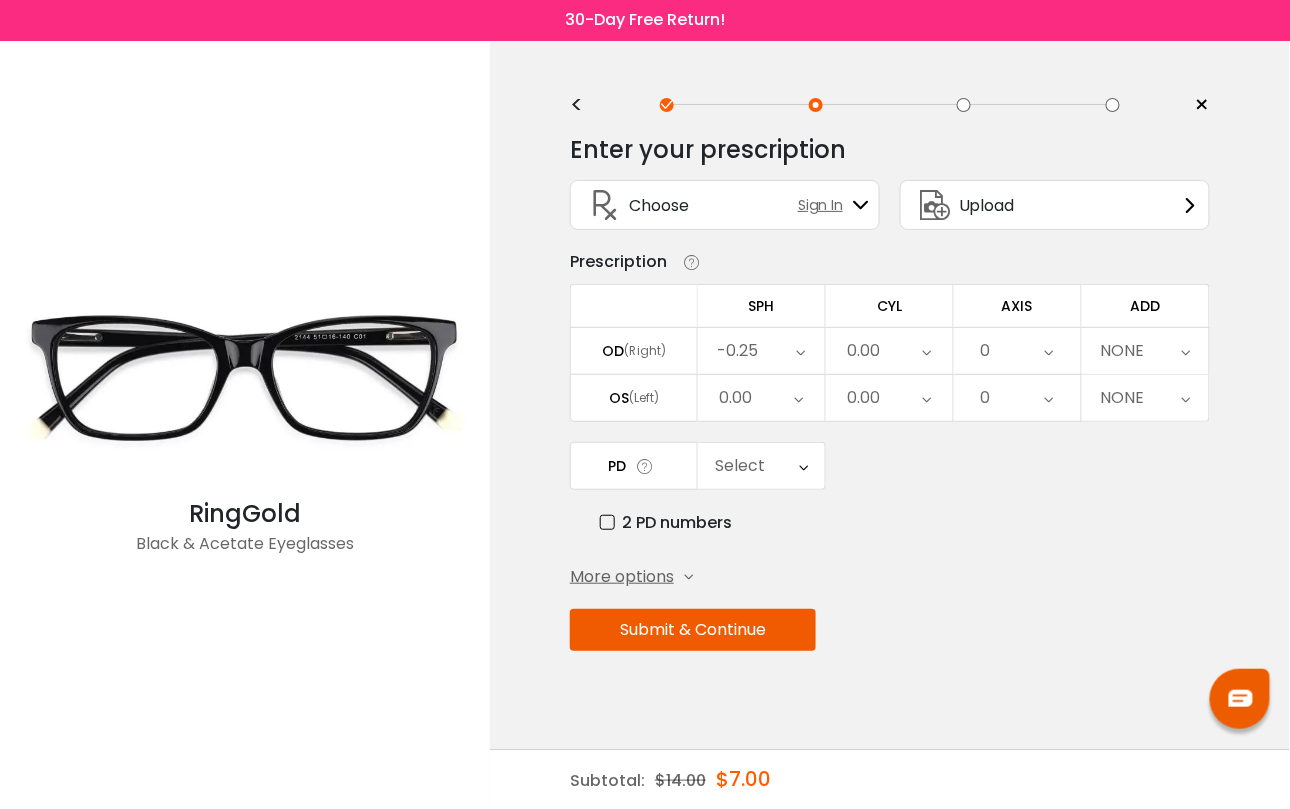 click on "0.00" at bounding box center (863, 351) 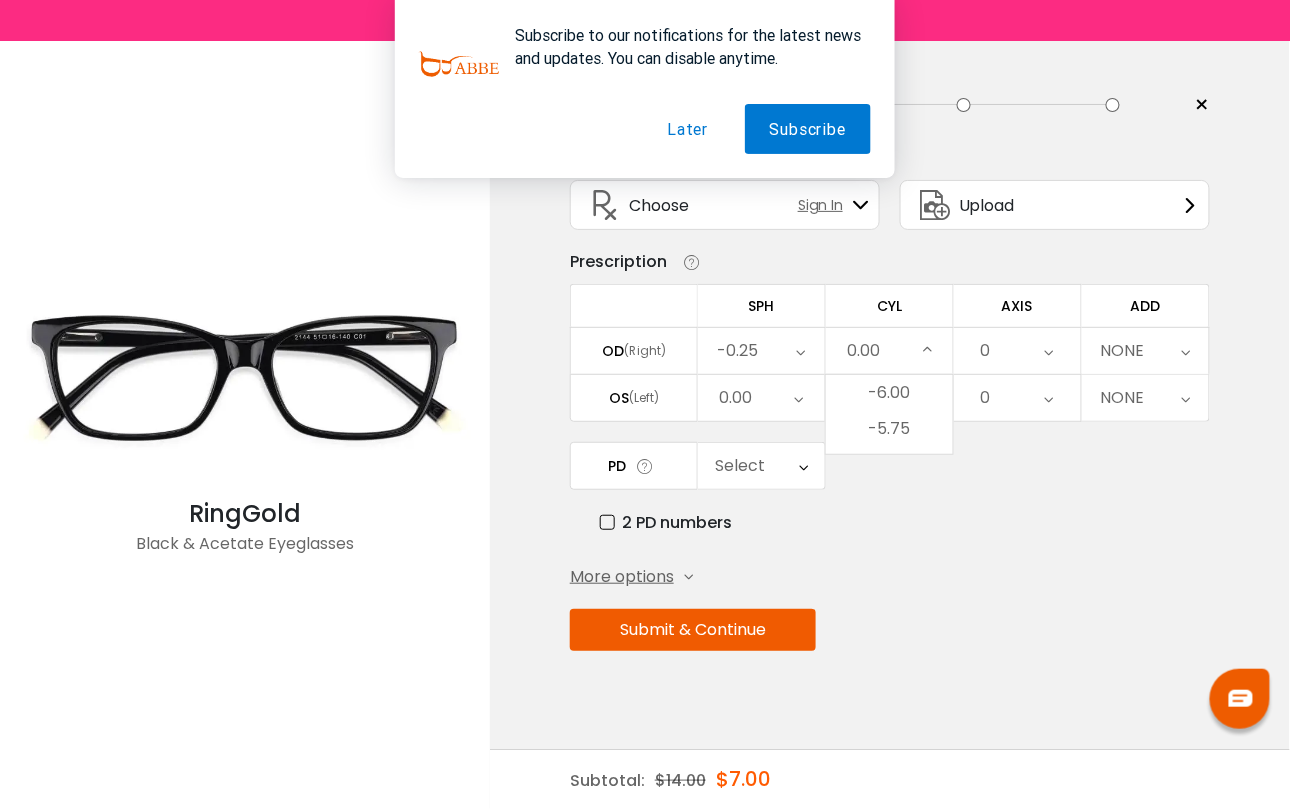 scroll, scrollTop: 734, scrollLeft: 0, axis: vertical 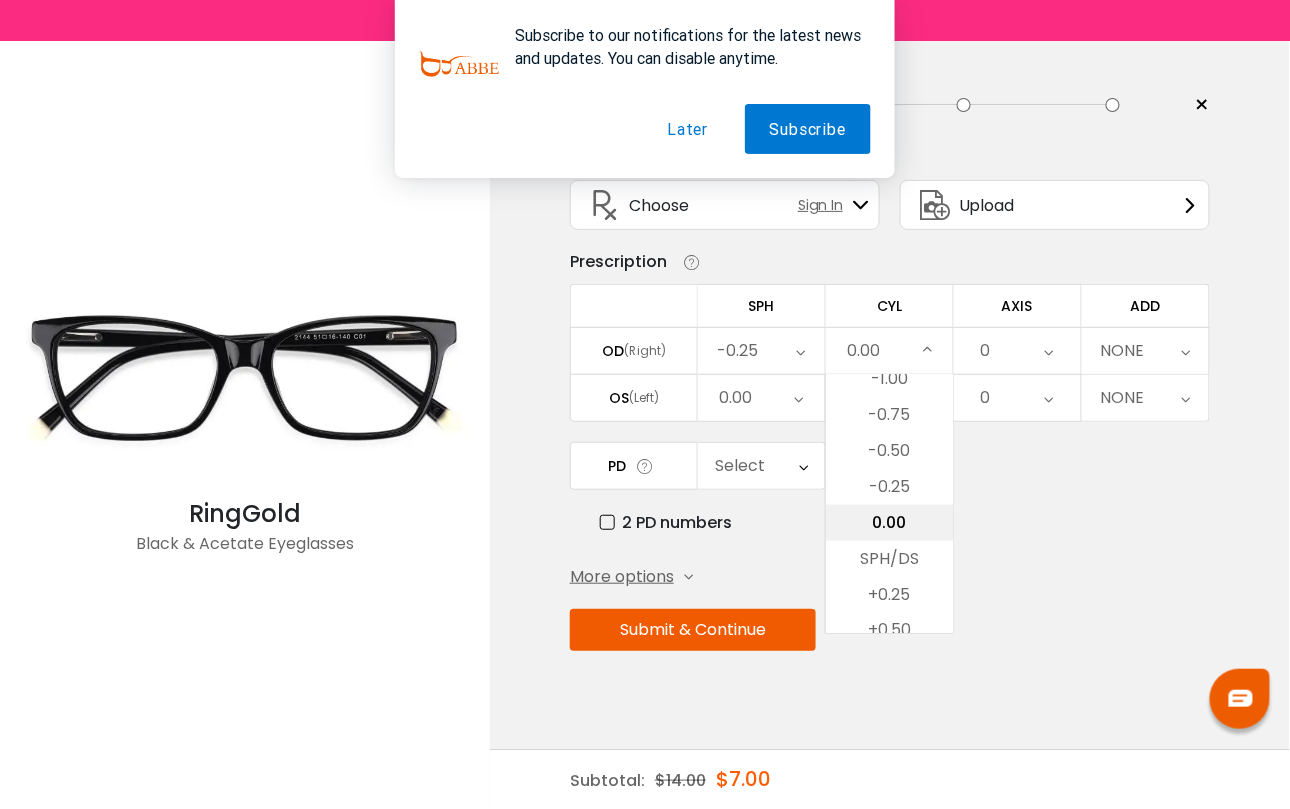 click on "0.00" at bounding box center (889, 523) 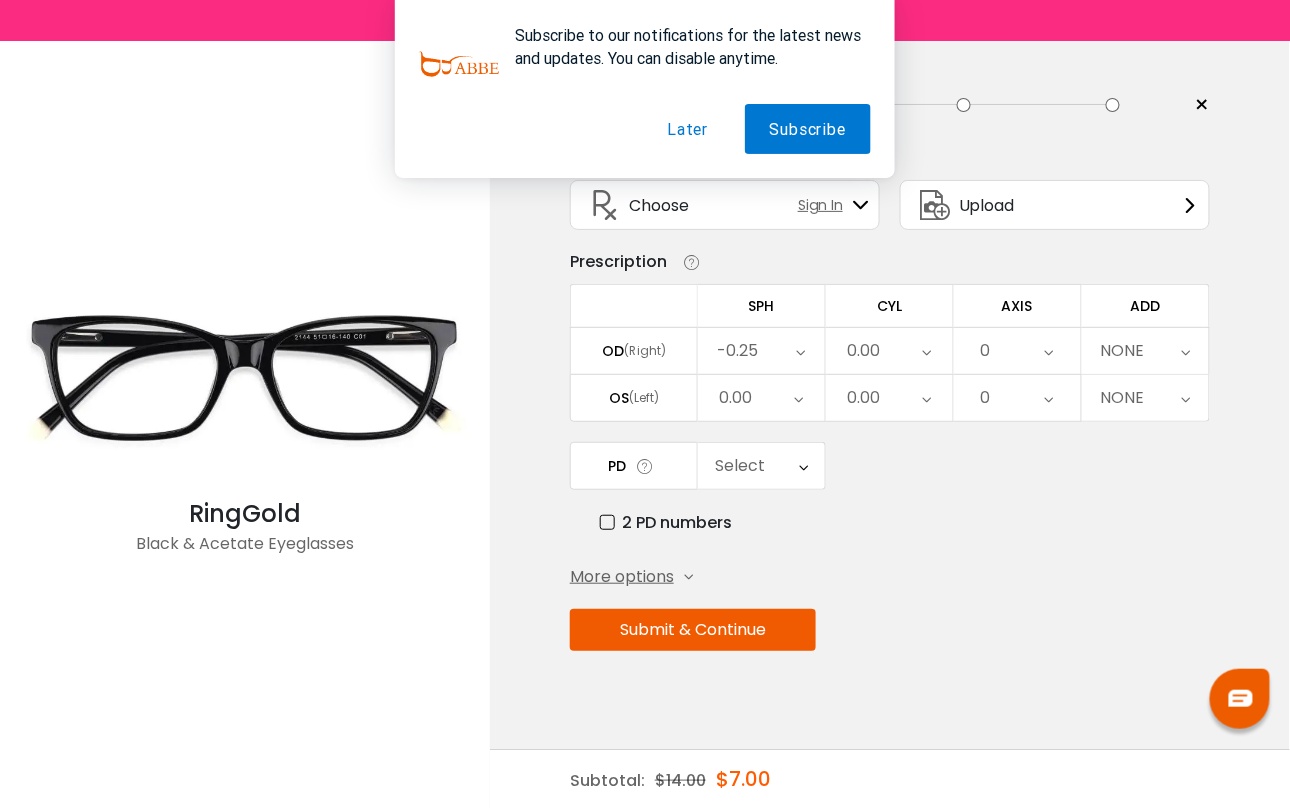 click on "0" at bounding box center [986, 351] 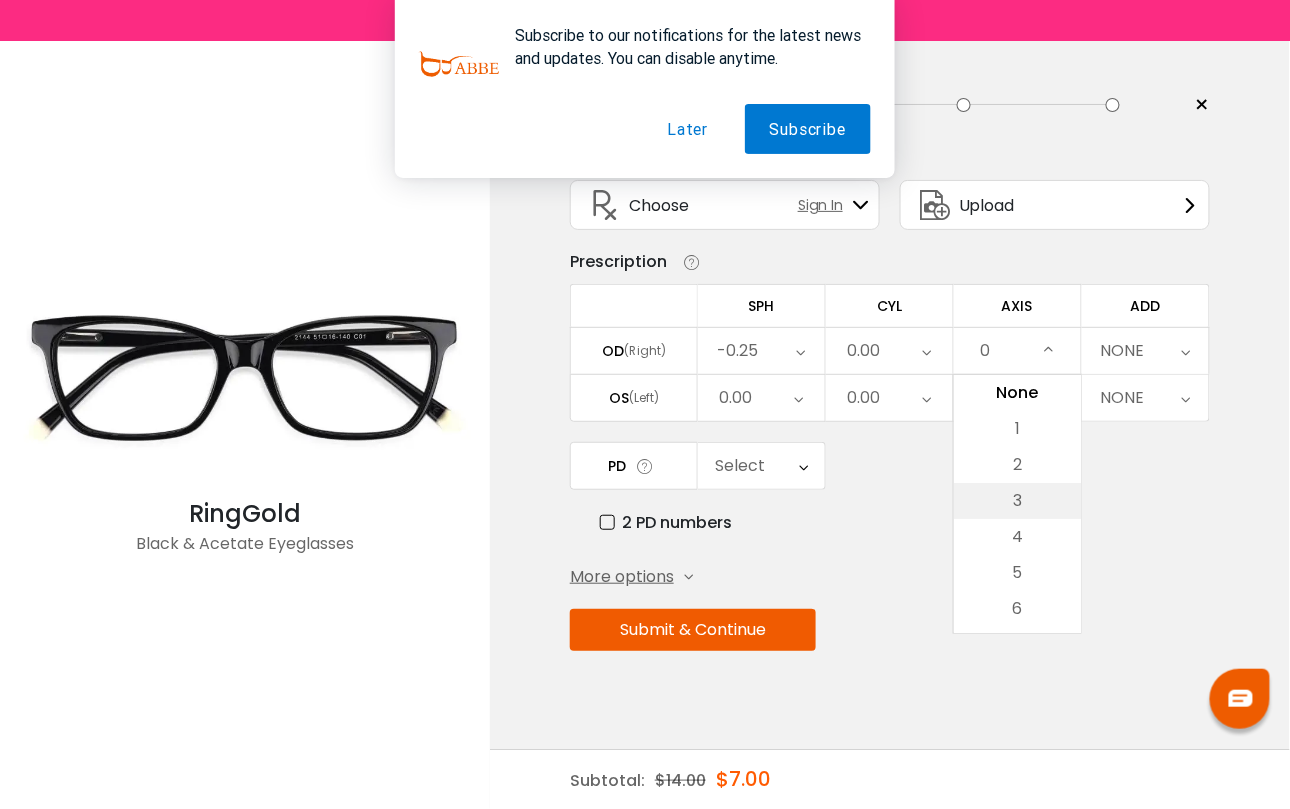 click on "3" at bounding box center [1017, 501] 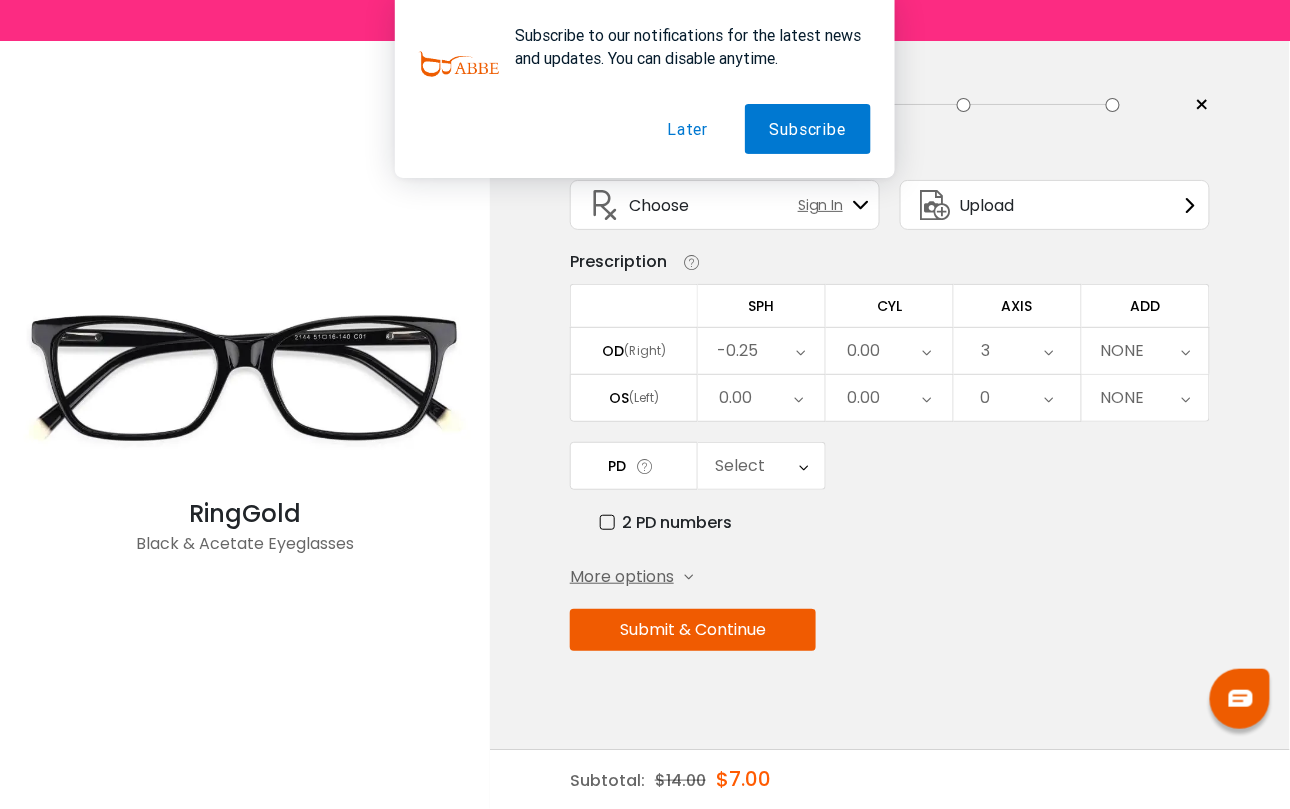 click on "0.00" at bounding box center [889, 351] 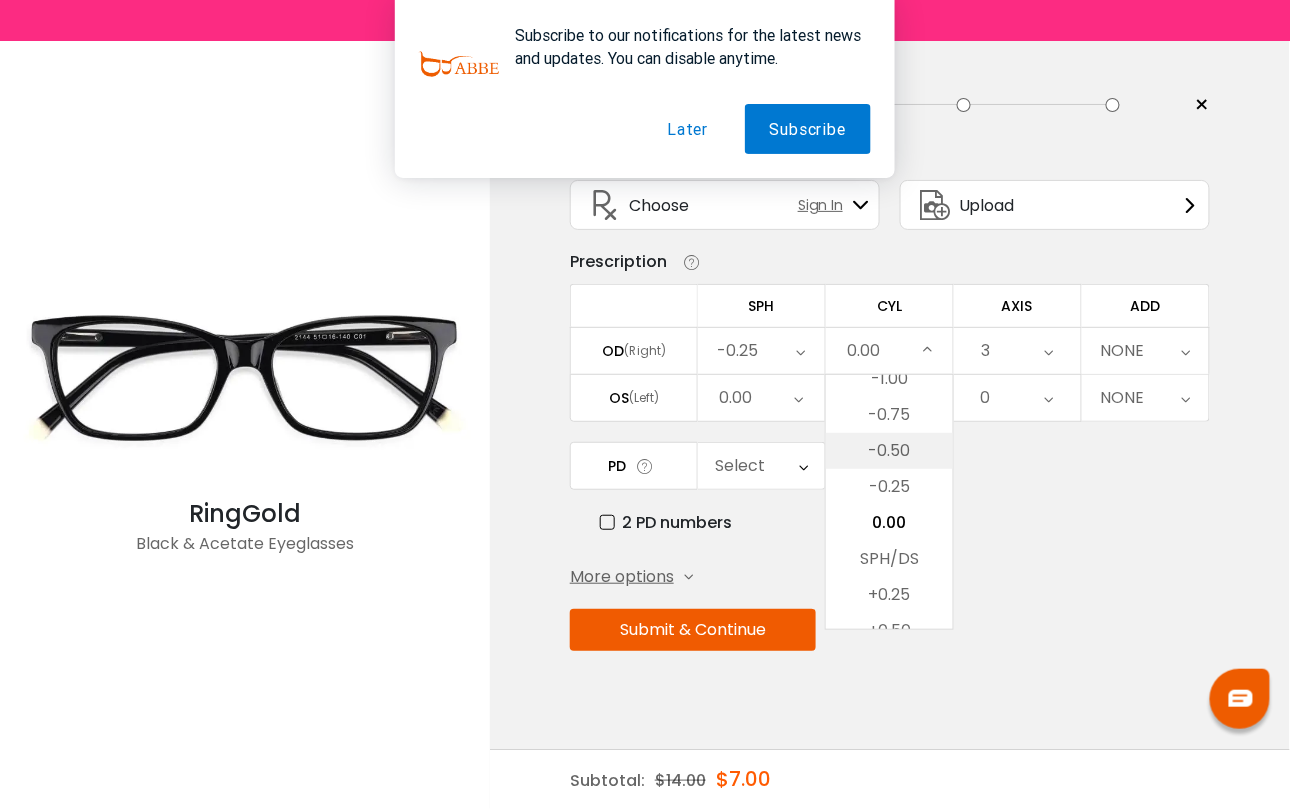 click on "-0.50" at bounding box center (889, 451) 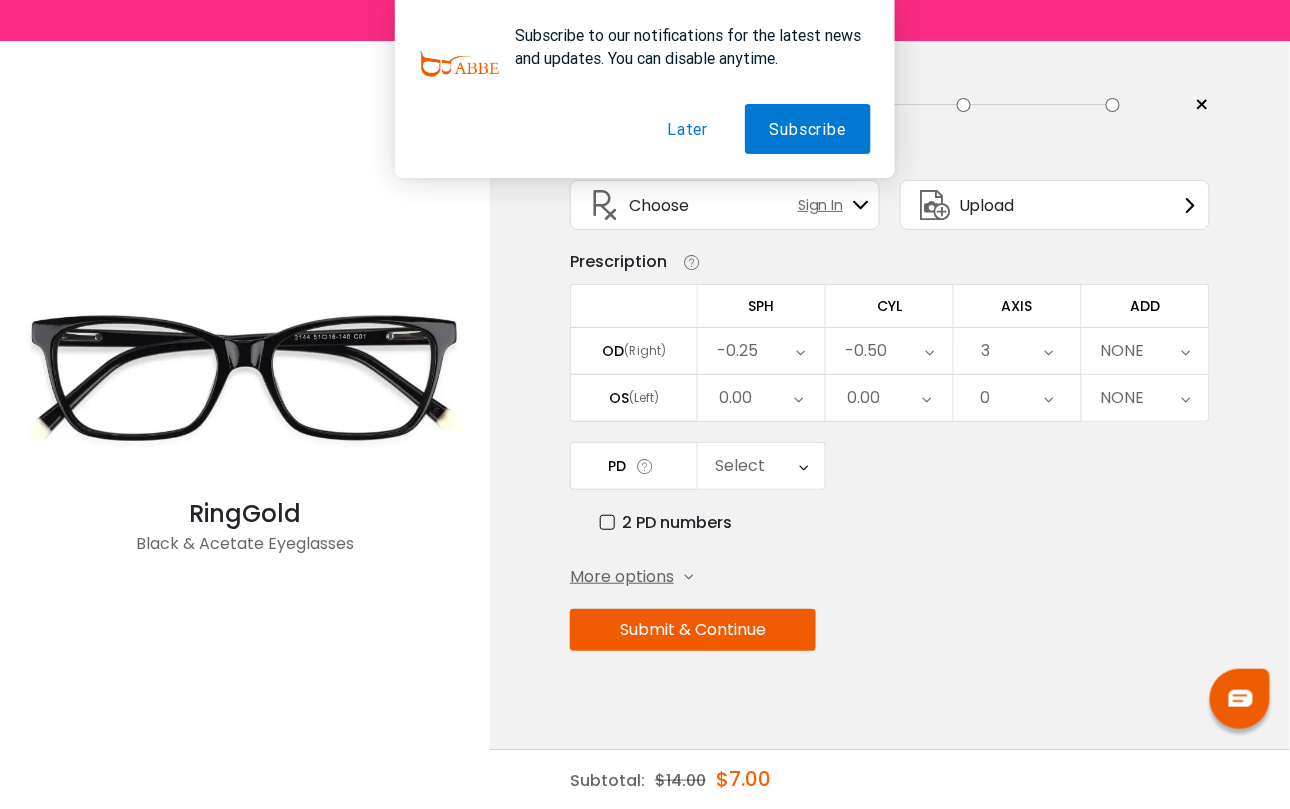 click on "0" at bounding box center [986, 398] 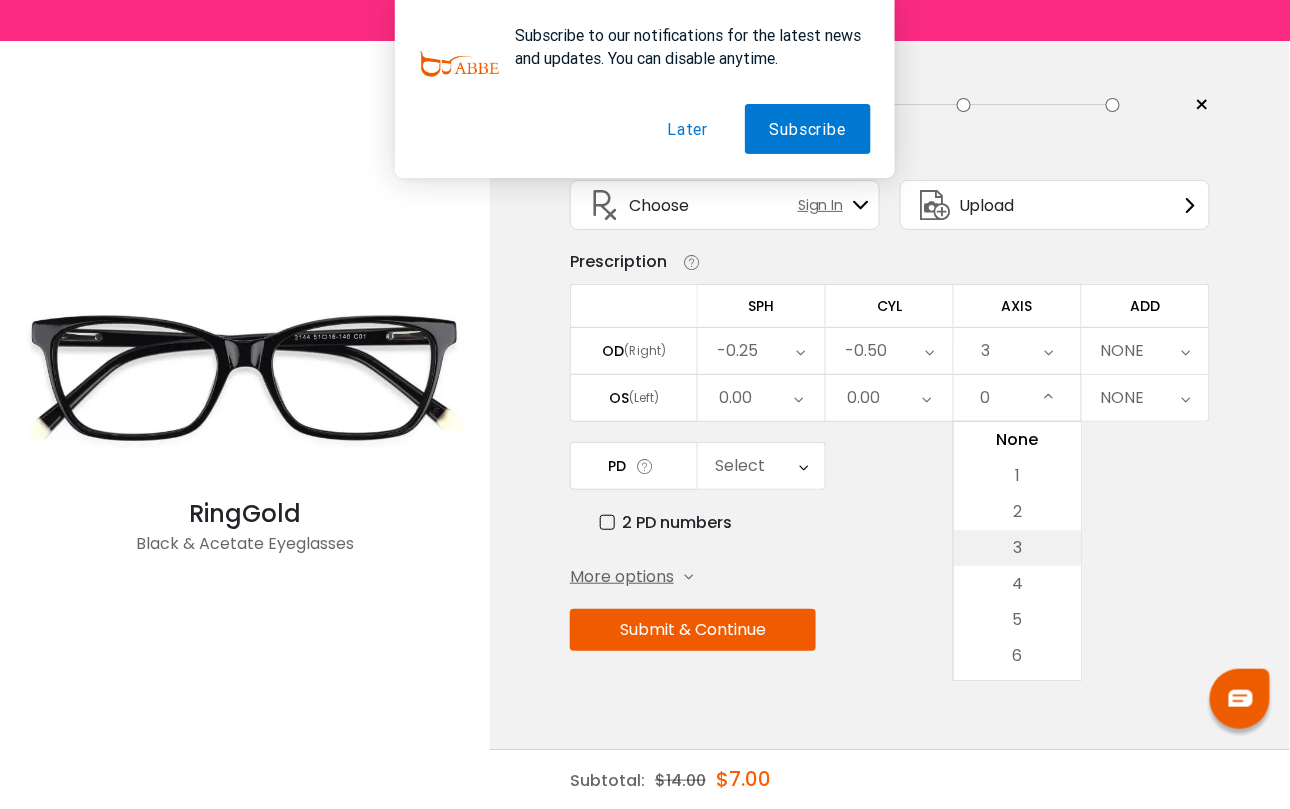 click on "3" at bounding box center [1017, 548] 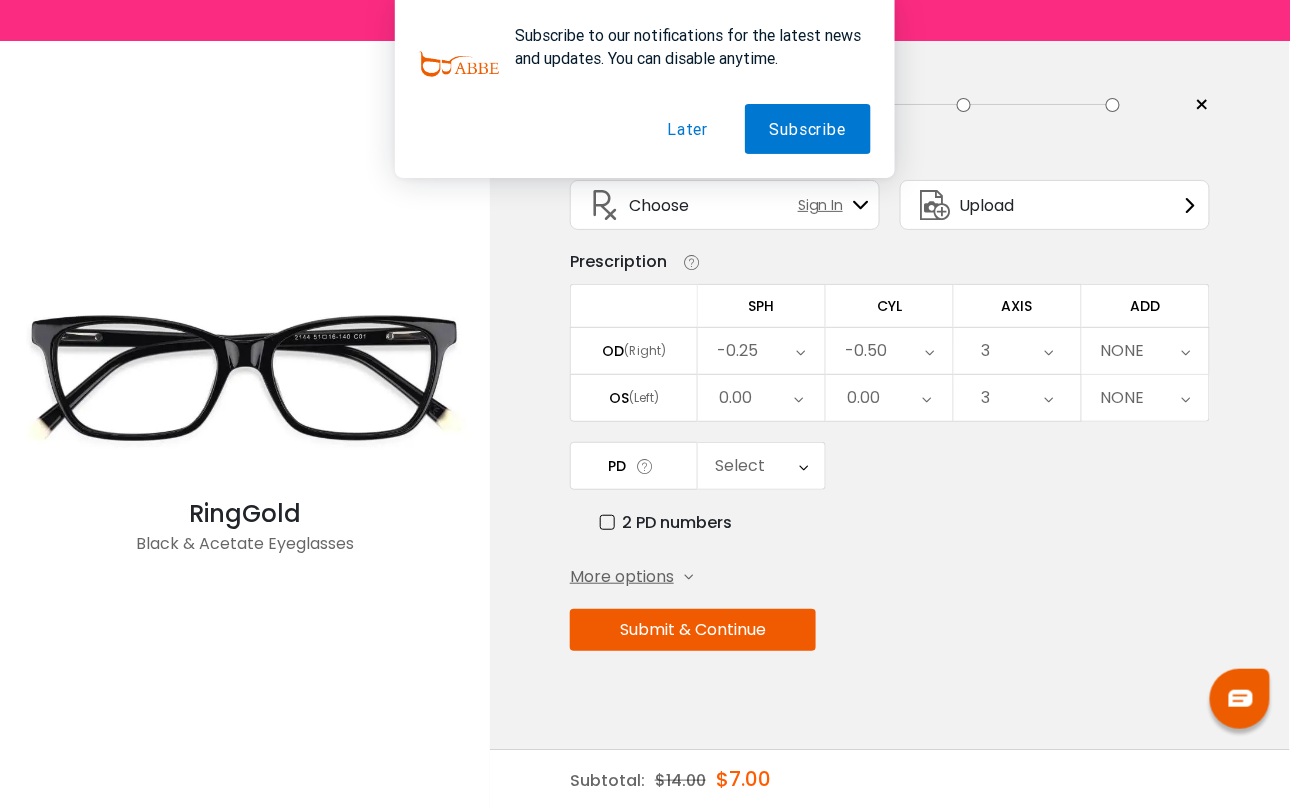 drag, startPoint x: 880, startPoint y: 386, endPoint x: 880, endPoint y: 409, distance: 23 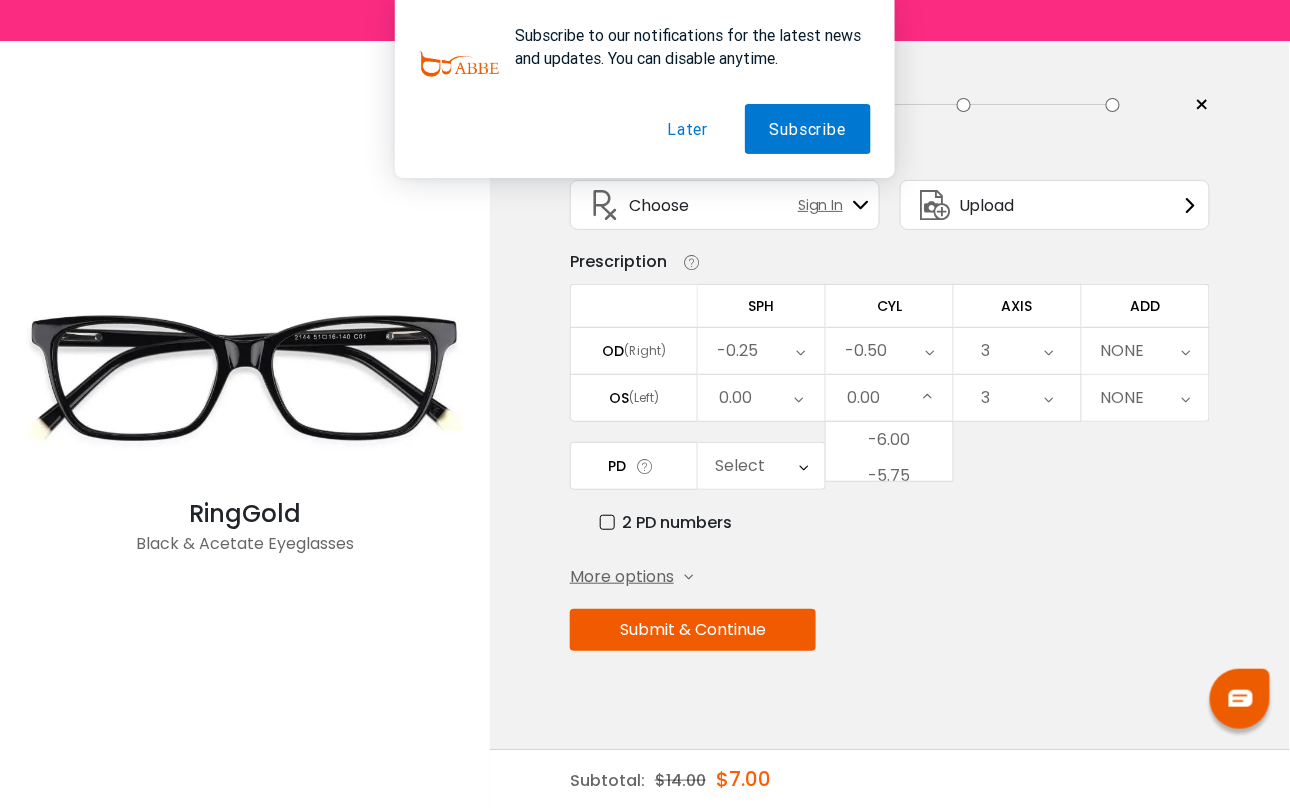 scroll, scrollTop: 734, scrollLeft: 0, axis: vertical 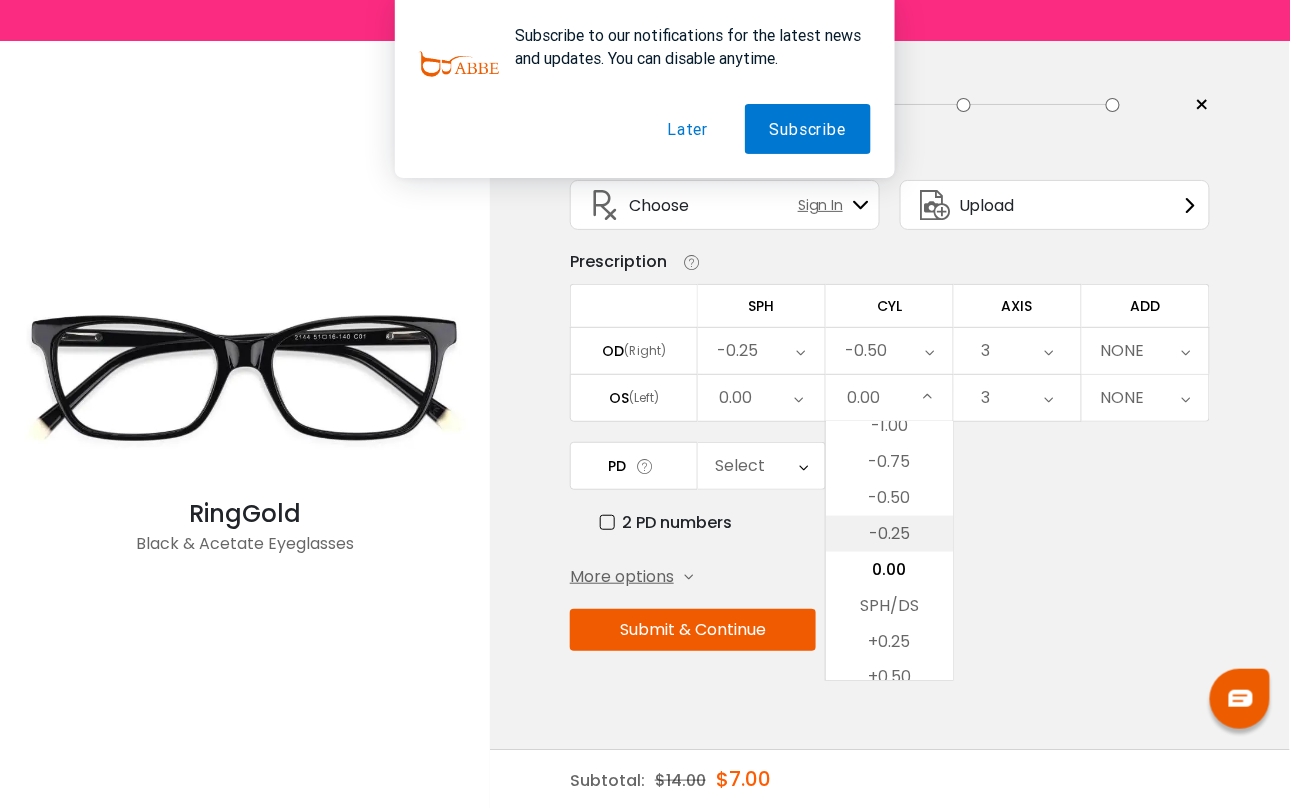 drag, startPoint x: 893, startPoint y: 522, endPoint x: 858, endPoint y: 525, distance: 35.128338 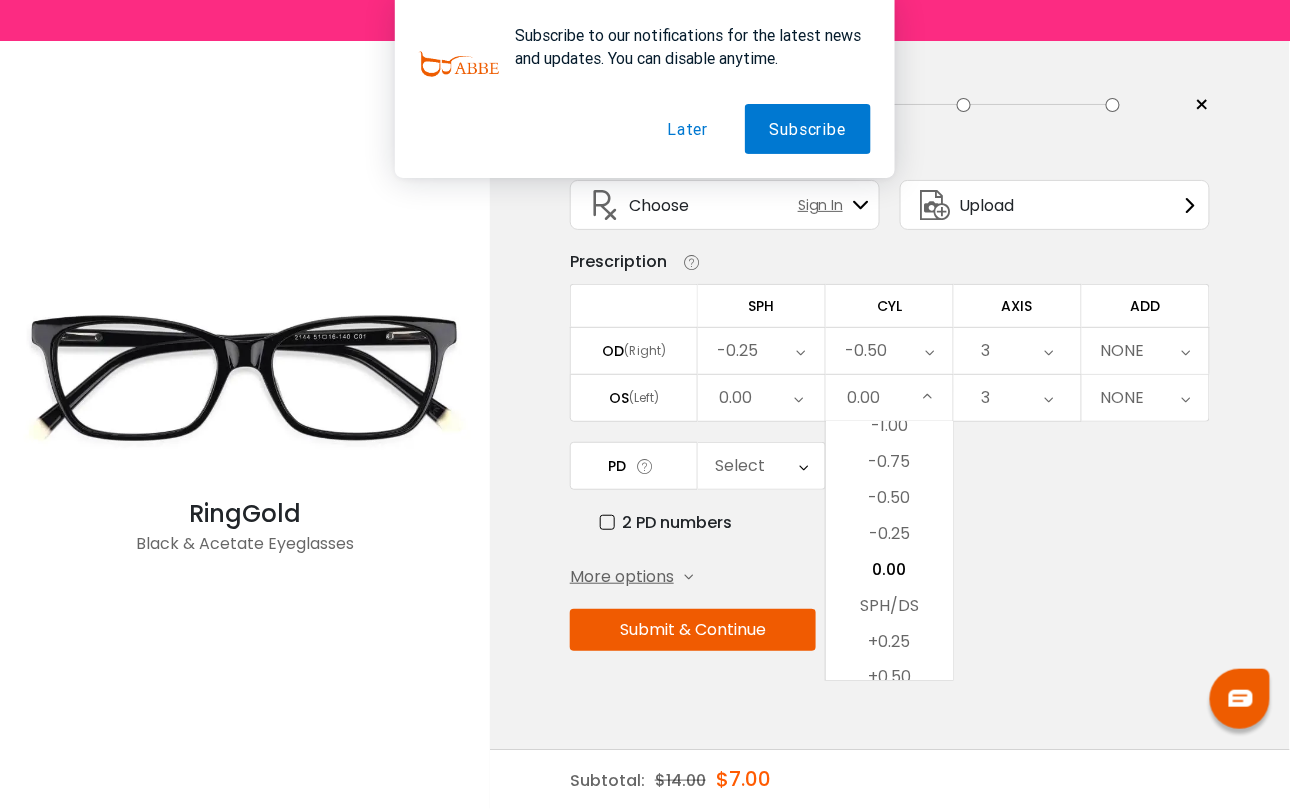 click on "-0.25" at bounding box center [889, 534] 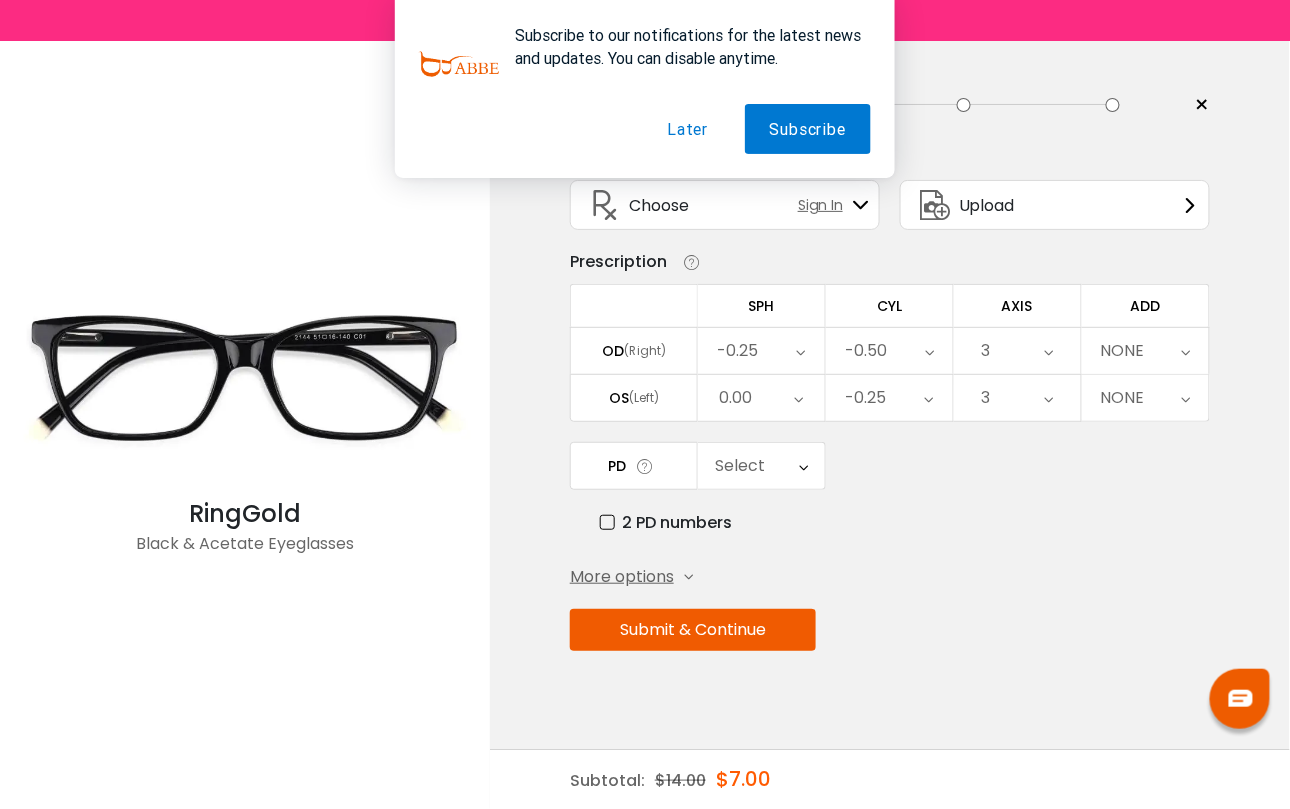 drag, startPoint x: 774, startPoint y: 417, endPoint x: 765, endPoint y: 465, distance: 48.83646 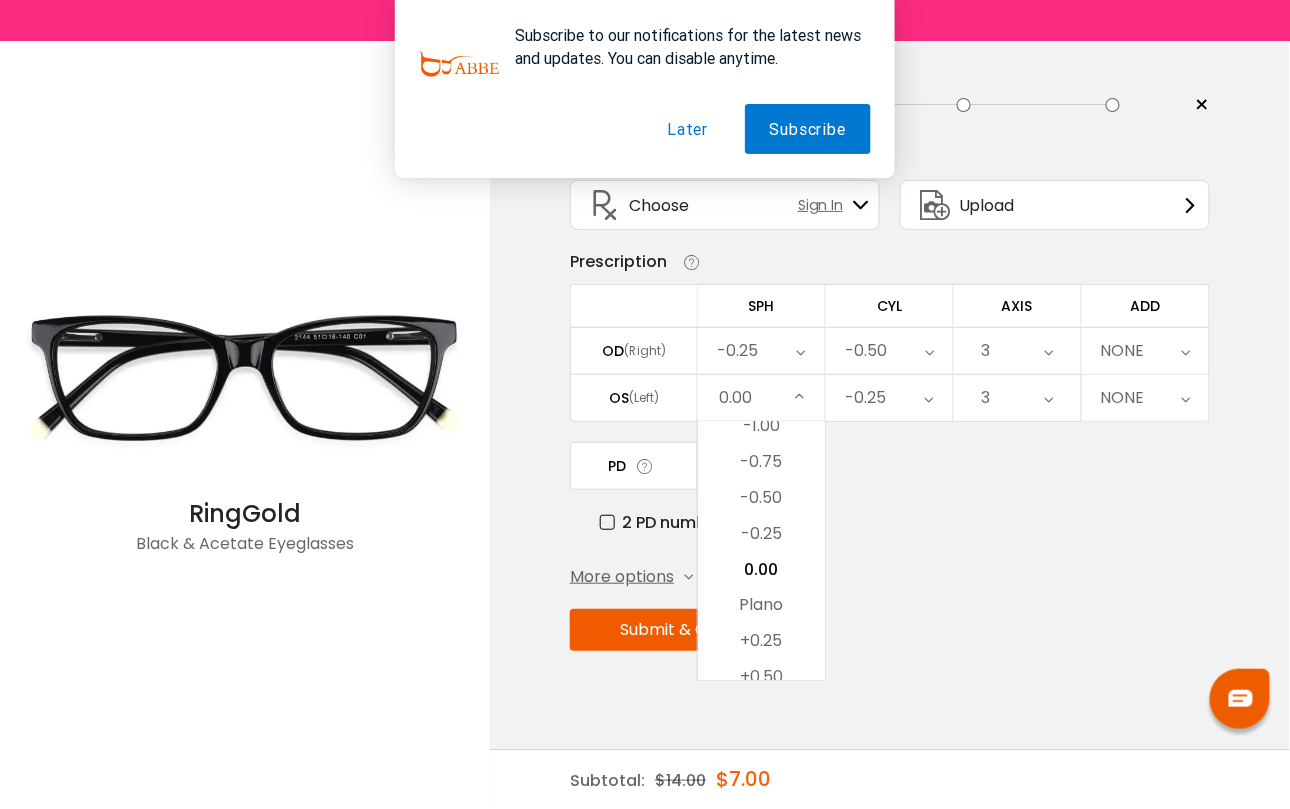 drag, startPoint x: 753, startPoint y: 529, endPoint x: 742, endPoint y: 508, distance: 23.70654 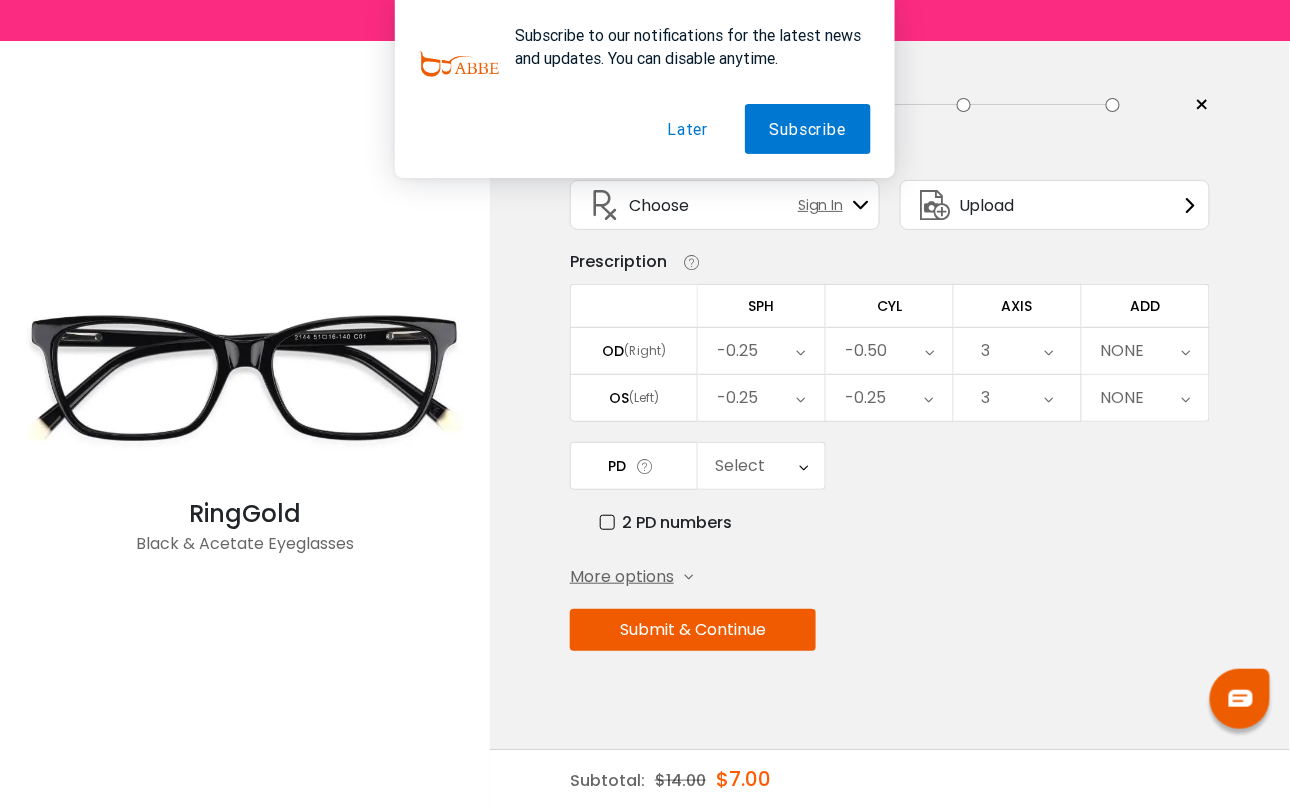 drag, startPoint x: 656, startPoint y: 397, endPoint x: 638, endPoint y: 428, distance: 35.846897 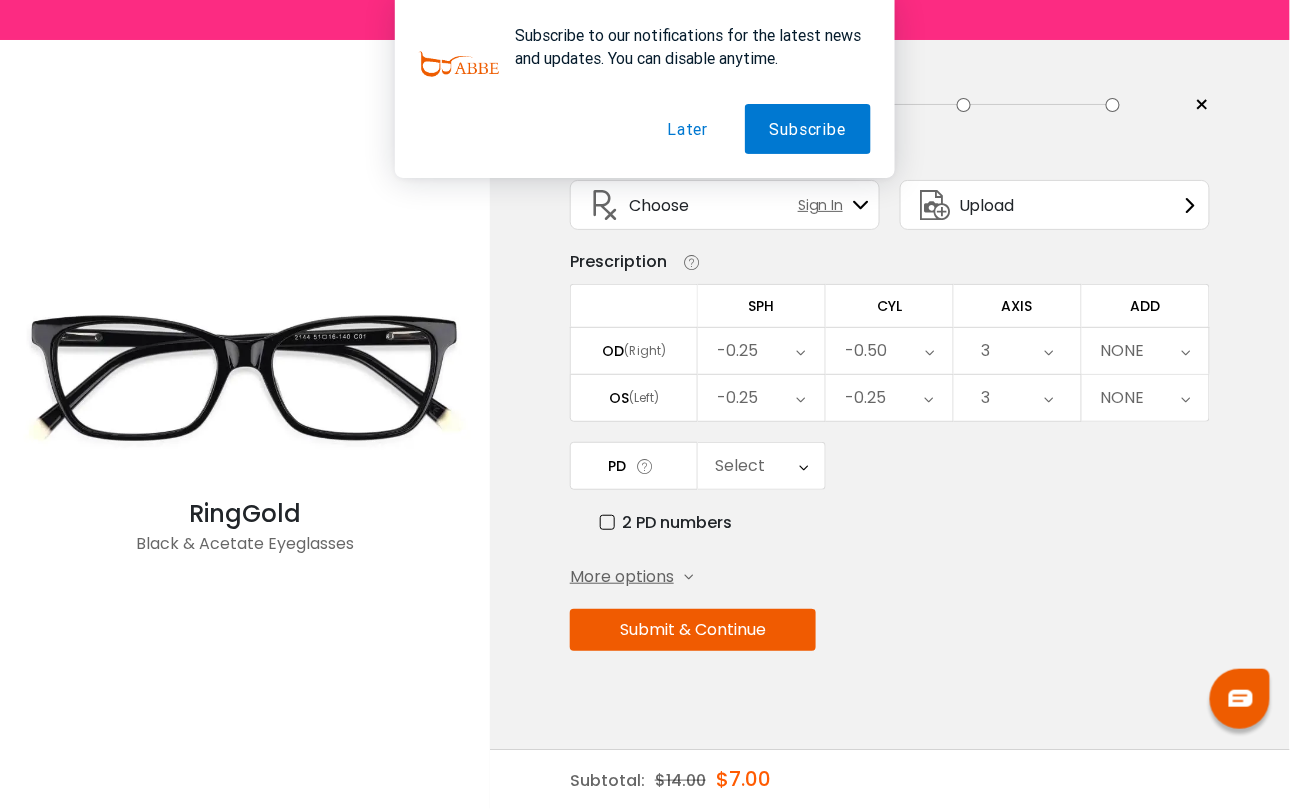 click on "Select" at bounding box center (761, 466) 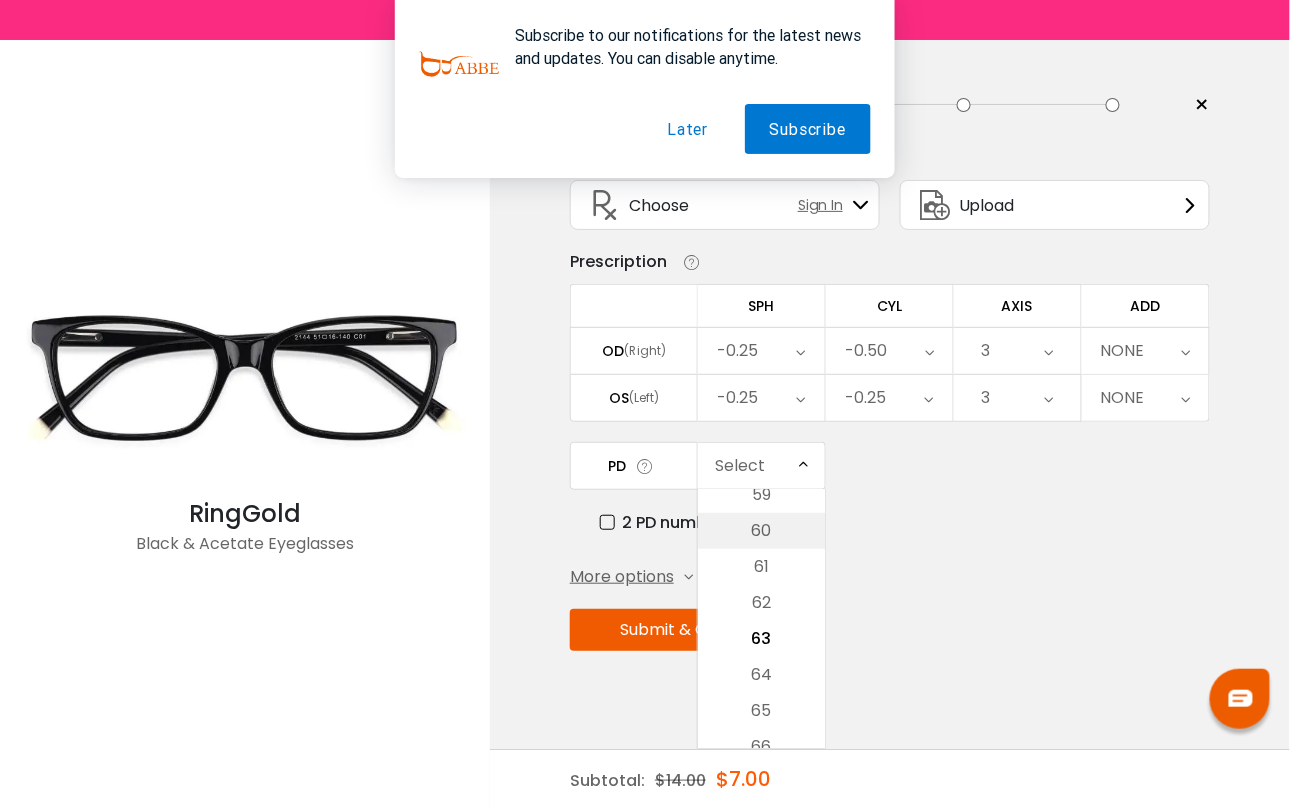 drag, startPoint x: 764, startPoint y: 544, endPoint x: 752, endPoint y: 602, distance: 59.22837 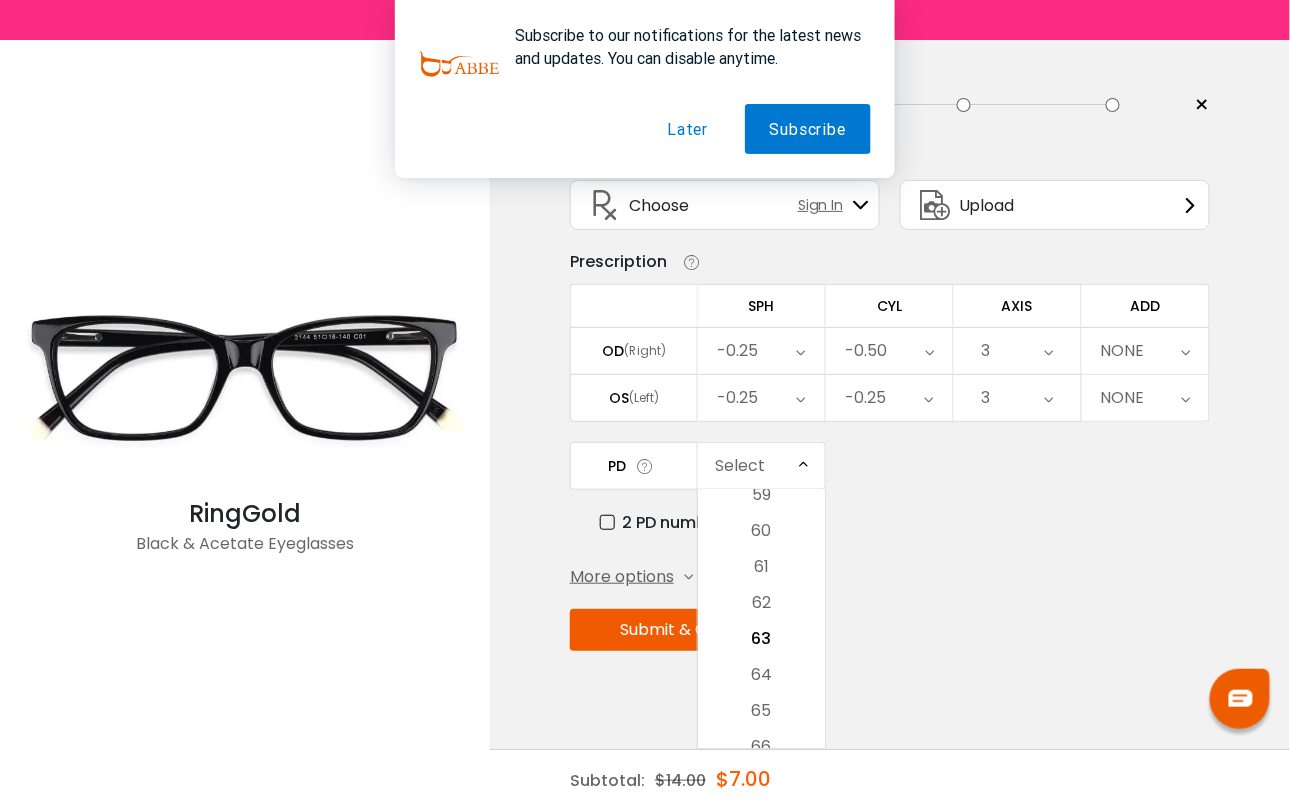 click on "60" at bounding box center (761, 531) 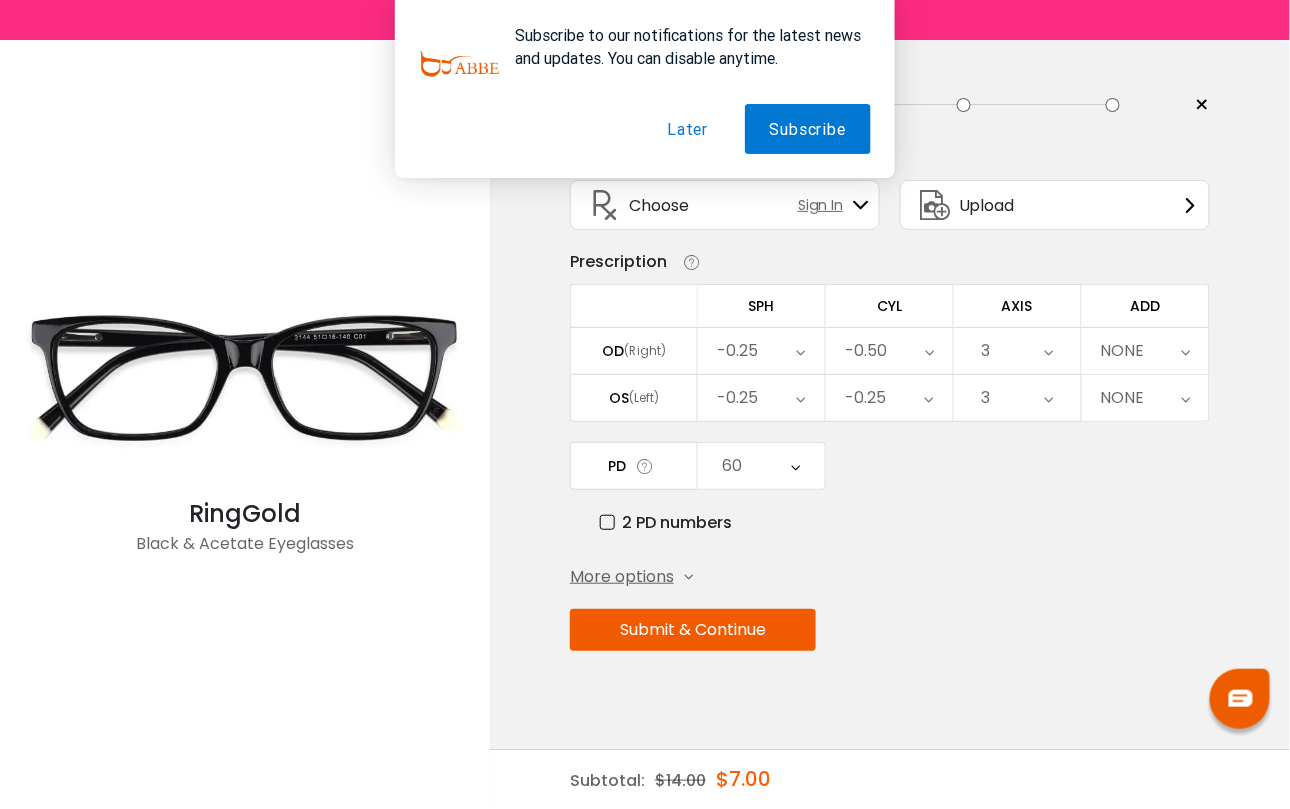 click on "Submit & Continue" at bounding box center [693, 630] 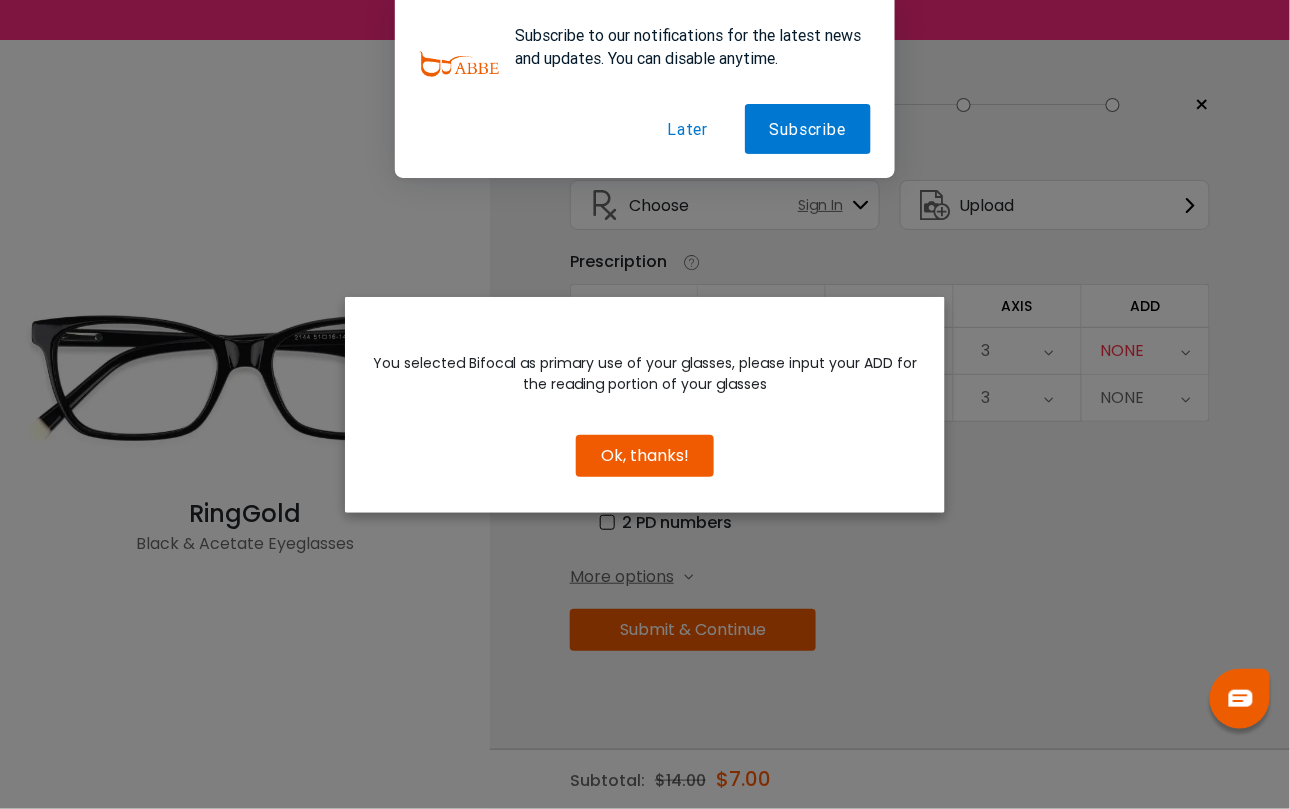 drag, startPoint x: 622, startPoint y: 468, endPoint x: 742, endPoint y: 442, distance: 122.78436 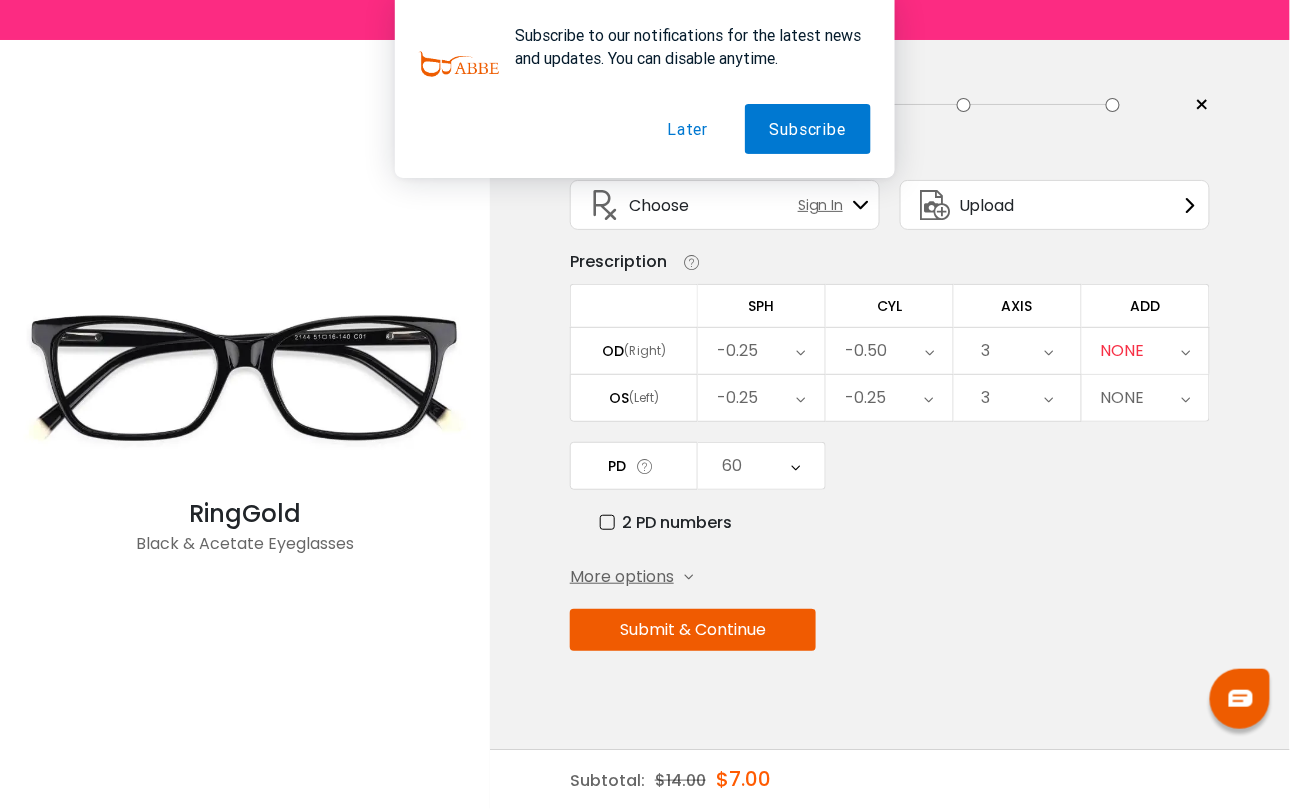 click on "NONE" at bounding box center (1145, 351) 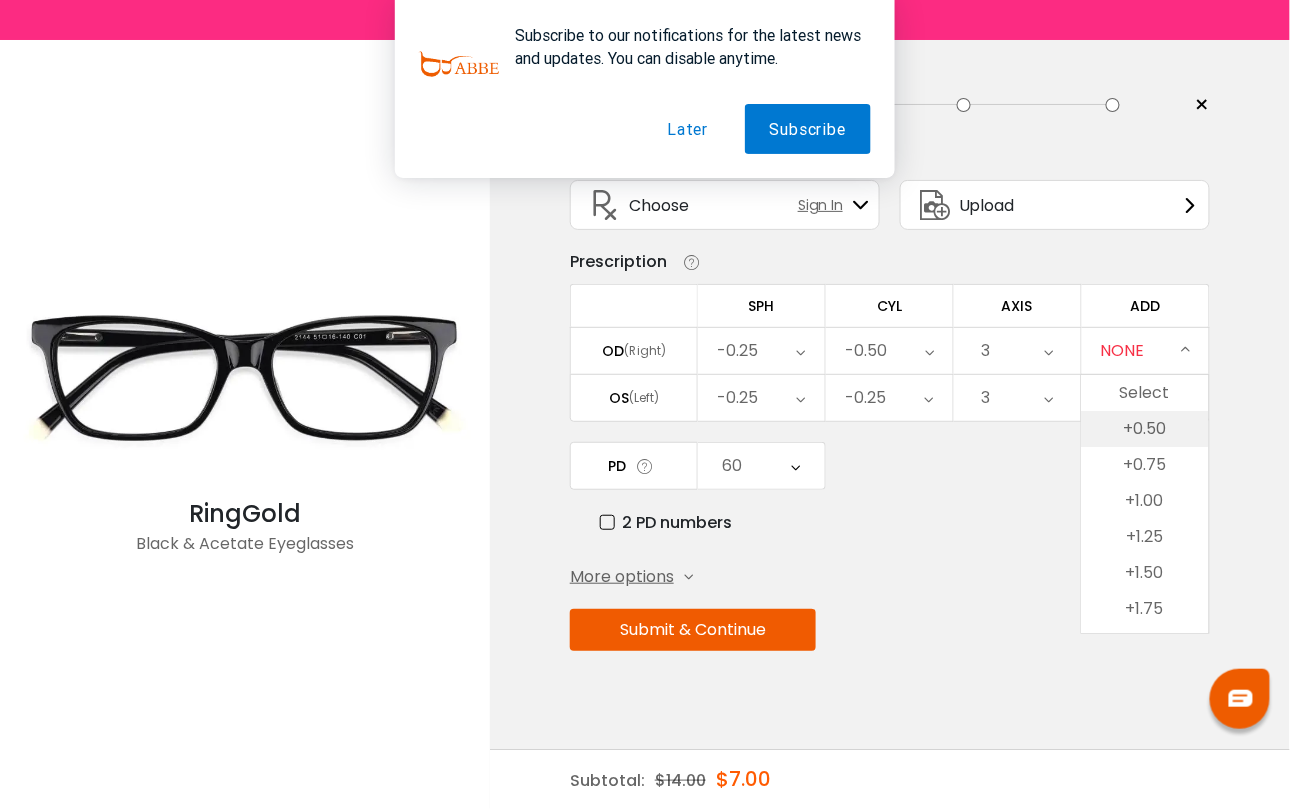 click on "+0.50" at bounding box center (1145, 429) 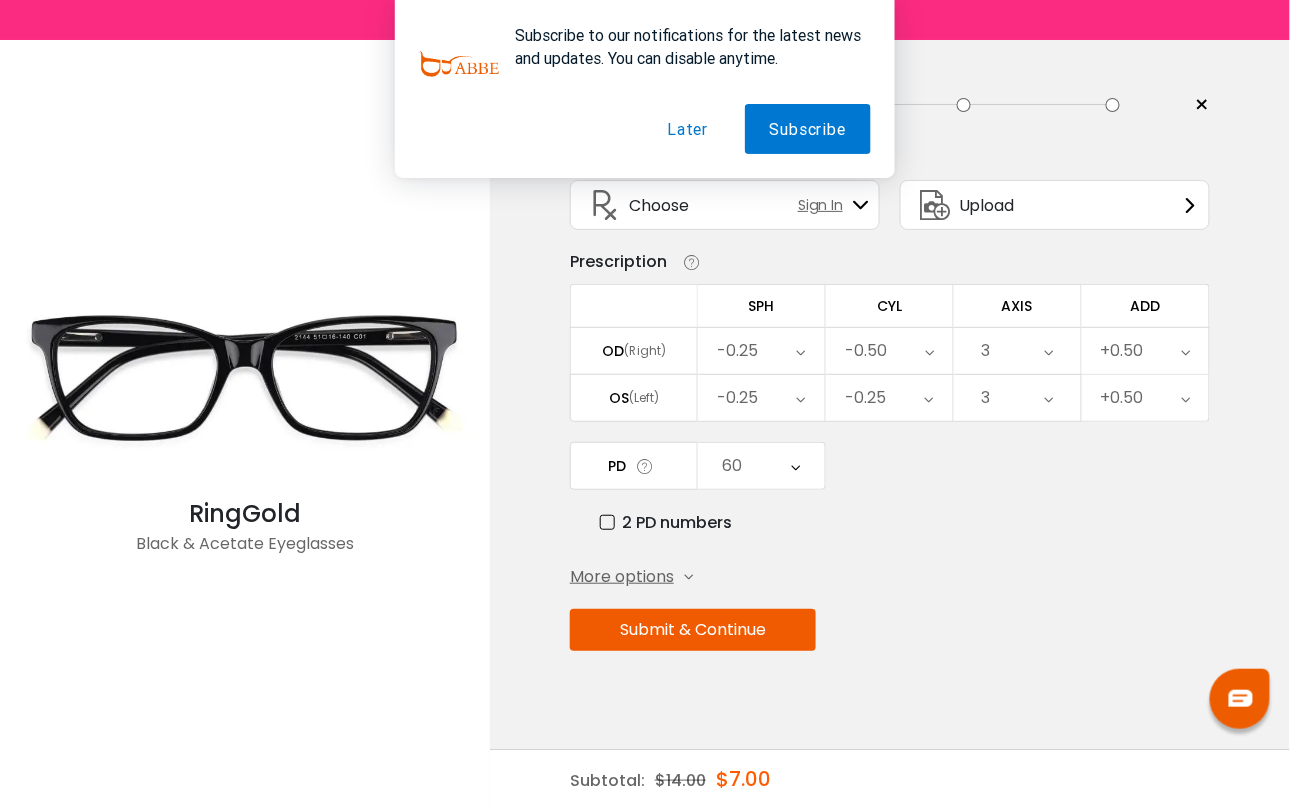 click on "+0.50" at bounding box center (1122, 398) 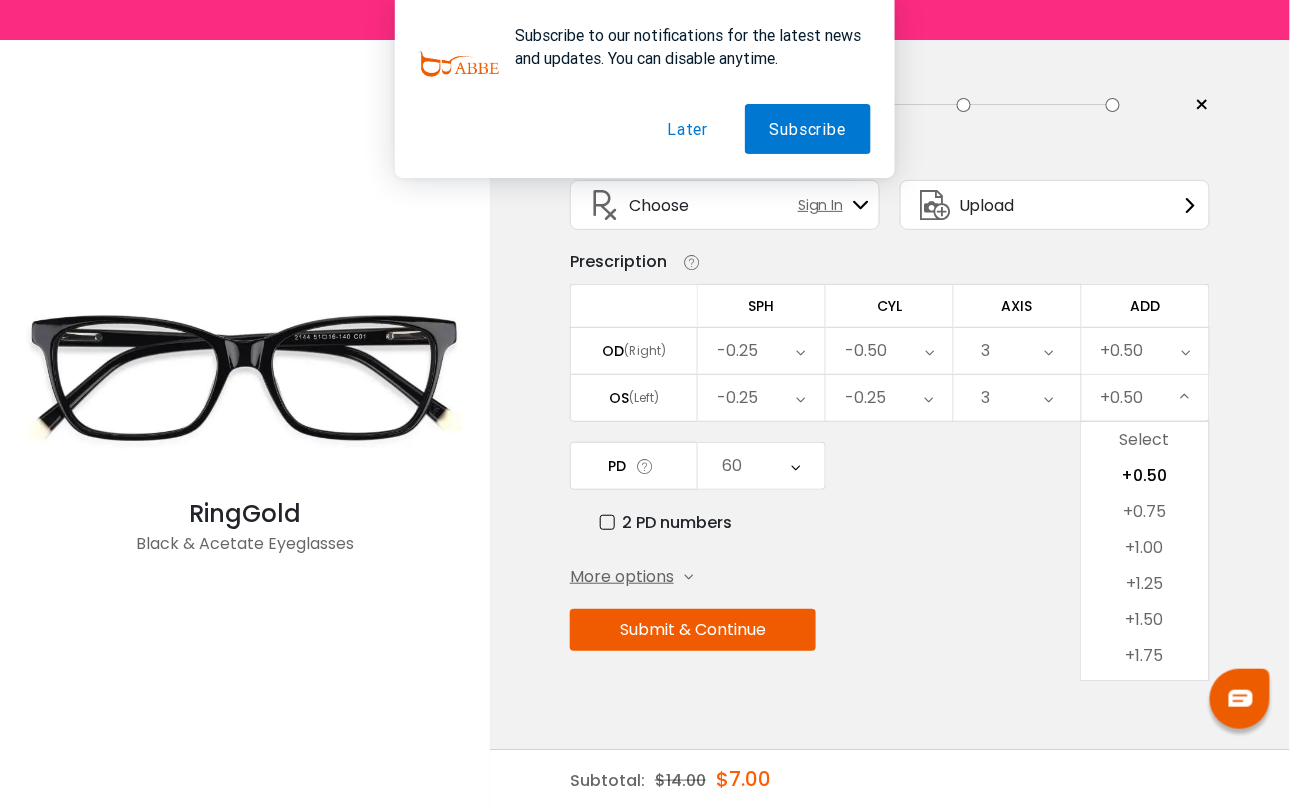 click on "Enter your prescription
SPH (Sphere)
Lens strength needed to correct your vision. Negative (-) means nearsighted, Positive (+) means farsighted.
CYL (Cylinder) & Axis
The degree of astigmatism in your eyes,  as well as an axis number that indicates the orientation of the astigmatism.
ADD (Addition)
ADD stands for the additional correction that you need for reading. It’s used for bifocal or progressive lenses and readers.
Prism
Prism is used to correct diplopia (double vision). A prism bends light to align your vision so only a single image is seen.
Vertical Prism
Vertical prism correction is for vertical eye misalignments & prescribed upwards in one eye and downwards in the other.
Horizontal Prism
Horizontal prism correction is for lateral eye misalignments & prescribed in the same direction for both eyes.
Choose Sign In" at bounding box center (890, 435) 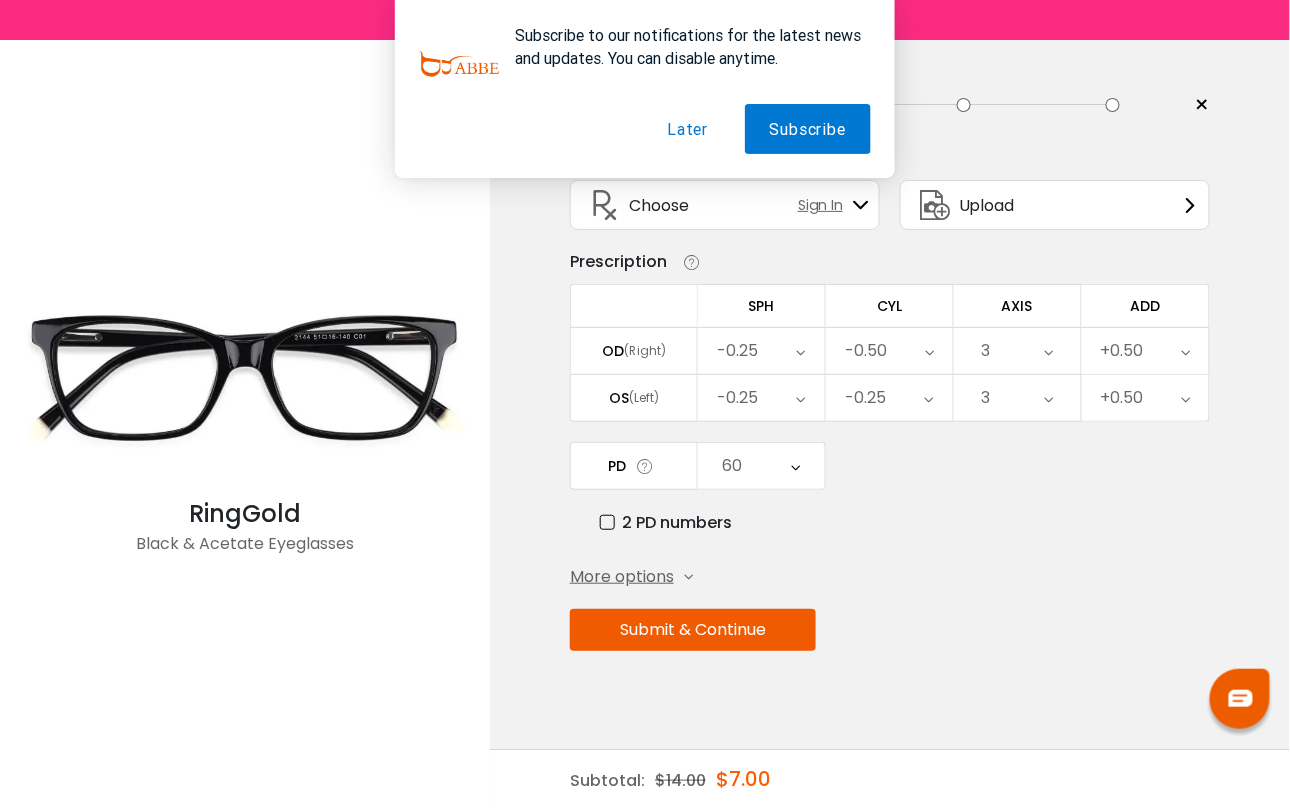click on "Submit & Continue" at bounding box center [693, 630] 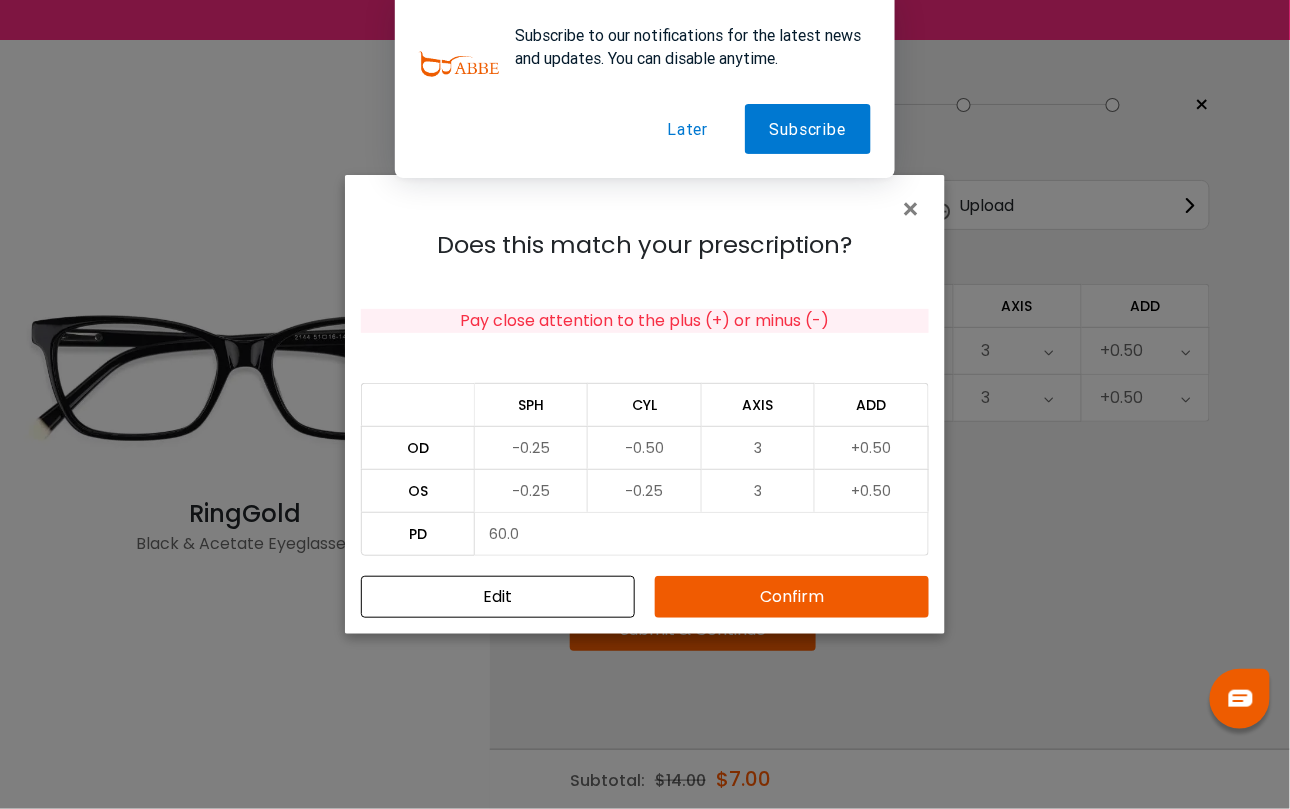 click on "Confirm" at bounding box center (792, 597) 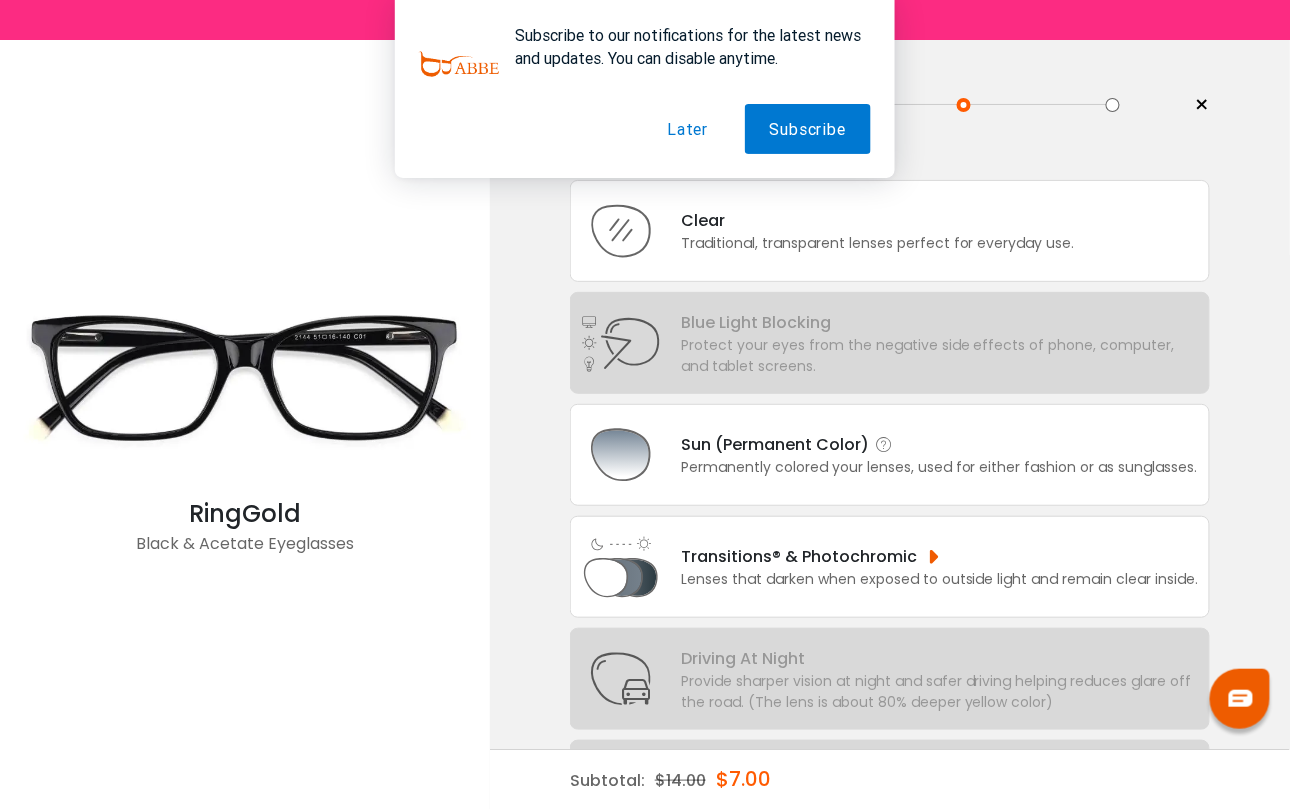 click on "Sun (Permanent Color)
Permanently colored your lenses,  used for either fashion or as sunglasses." at bounding box center [890, 455] 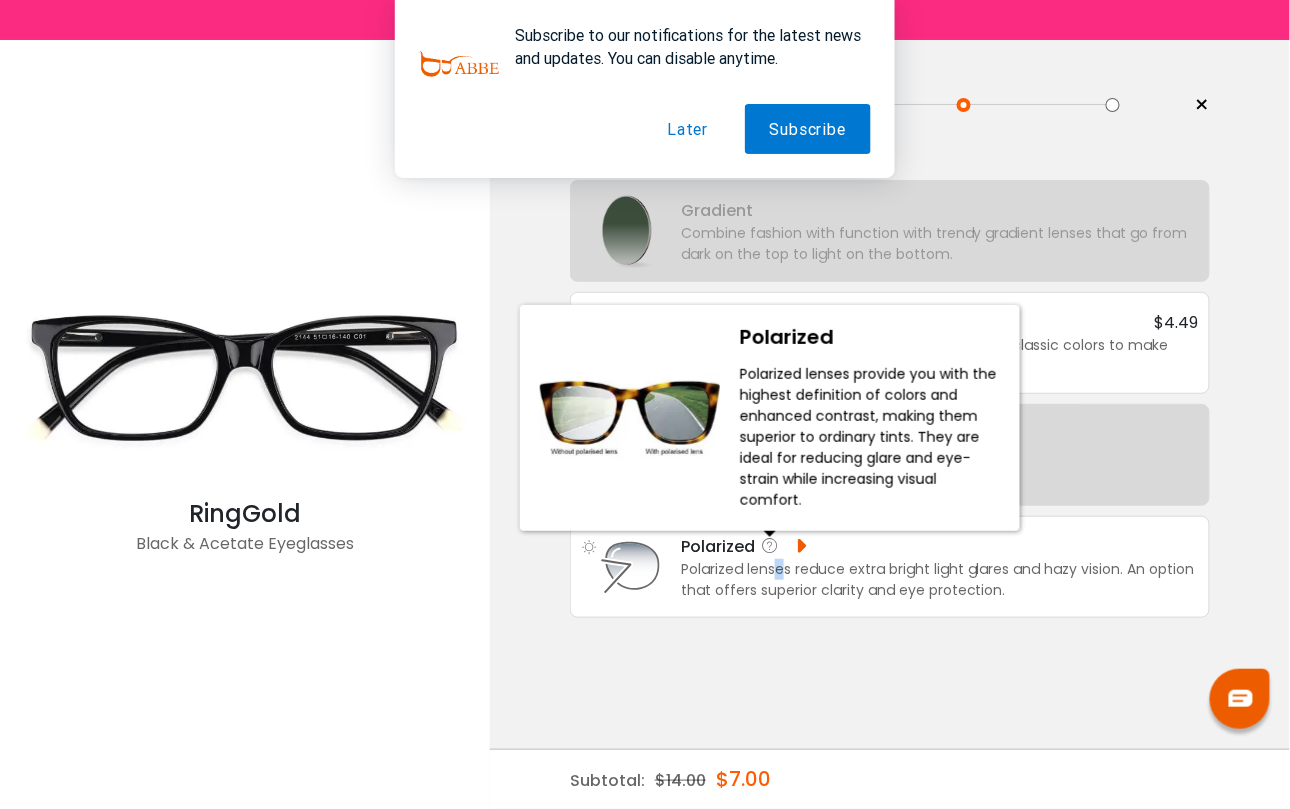 click on "Polarized lenses reduce extra bright light glares and hazy vision. An option that offers superior clarity and eye protection." at bounding box center [940, 580] 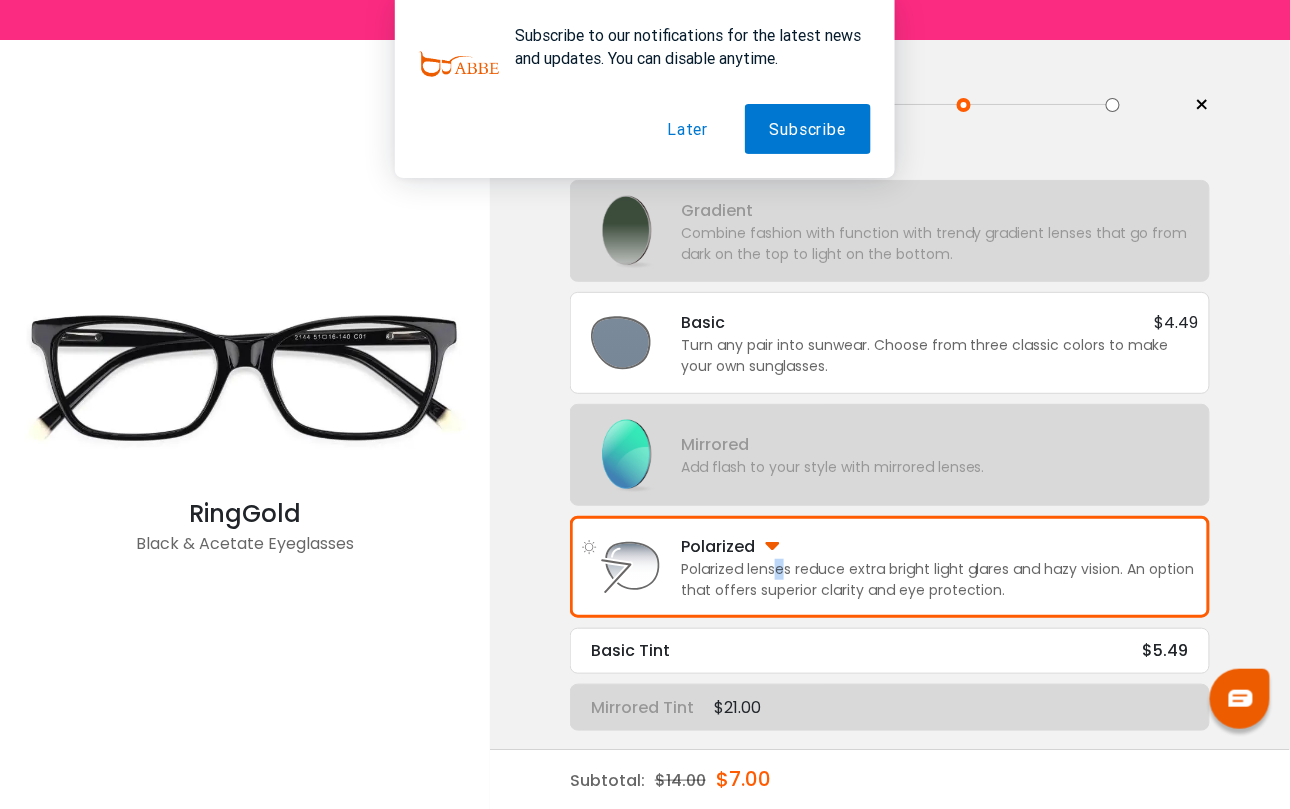 click on "Turn any pair into sunwear. Choose from three classic colors to make your own sunglasses." at bounding box center [940, 356] 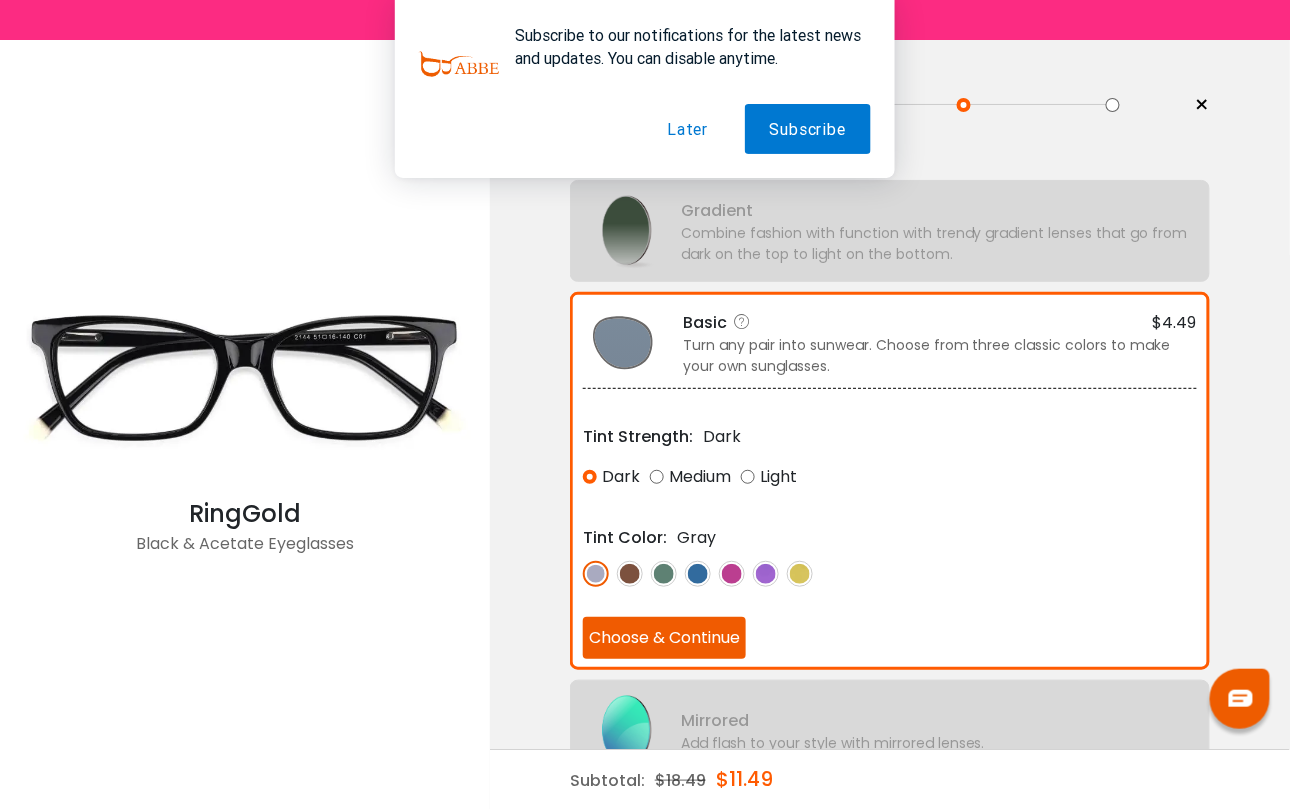 click on "Choose & Continue" at bounding box center [664, 638] 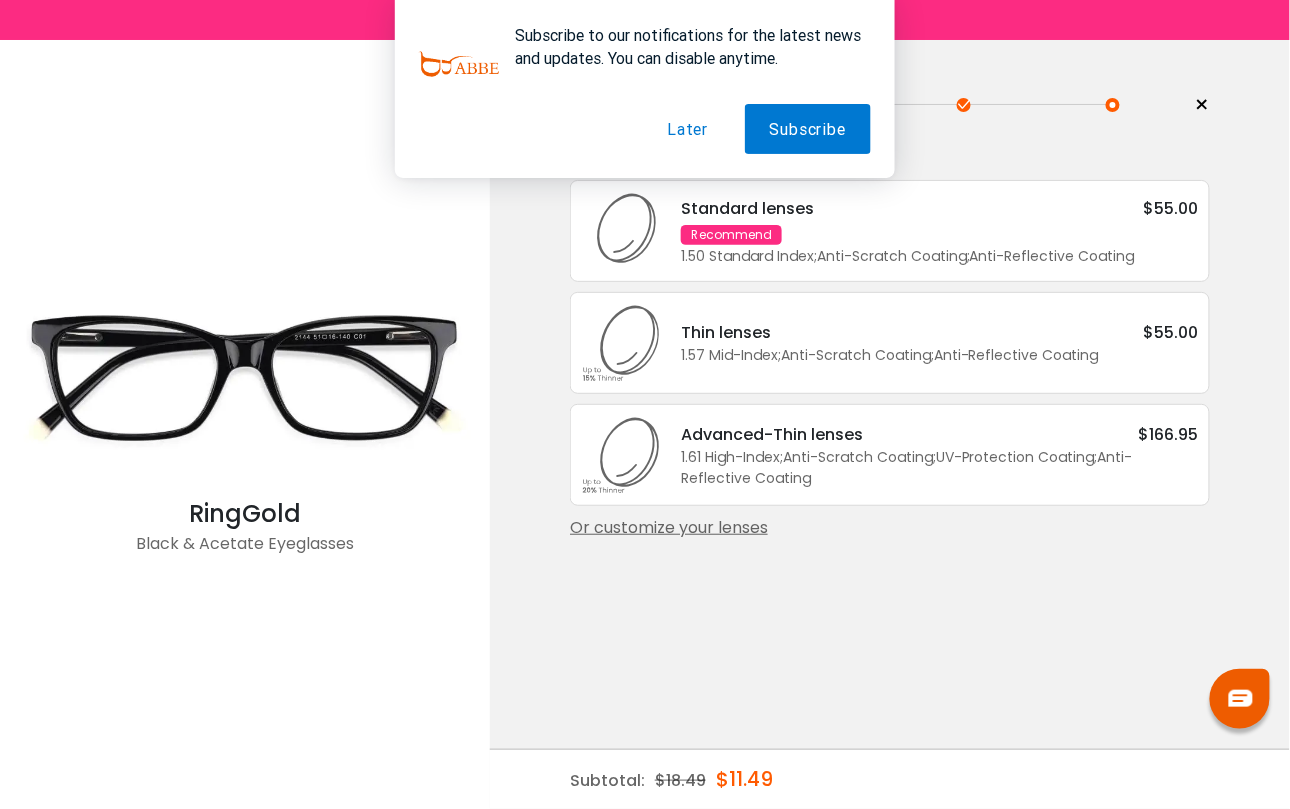 click on "1.57 Mid-Index ;
Anti-Scratch Coating ;
Anti-Reflective Coating ;" at bounding box center [940, 355] 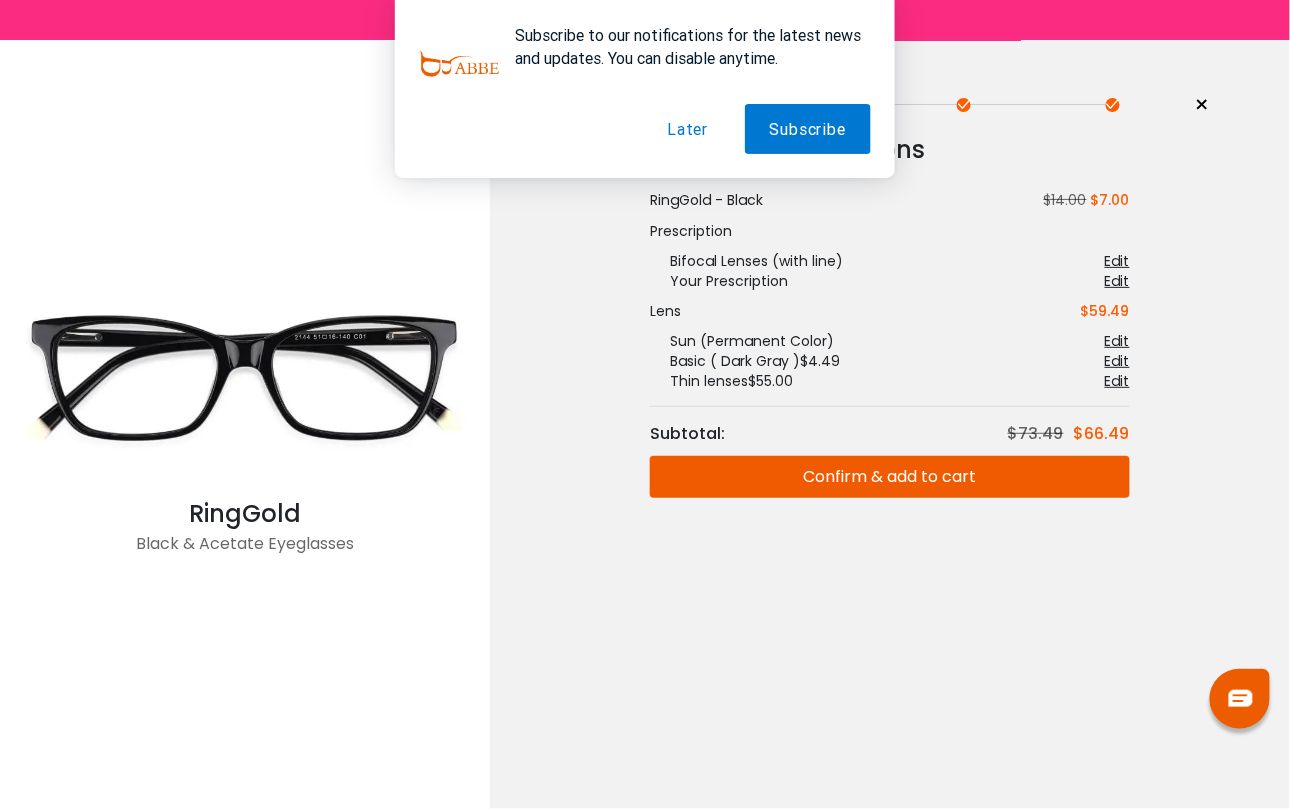 click on "Confirm & add to cart" at bounding box center (890, 477) 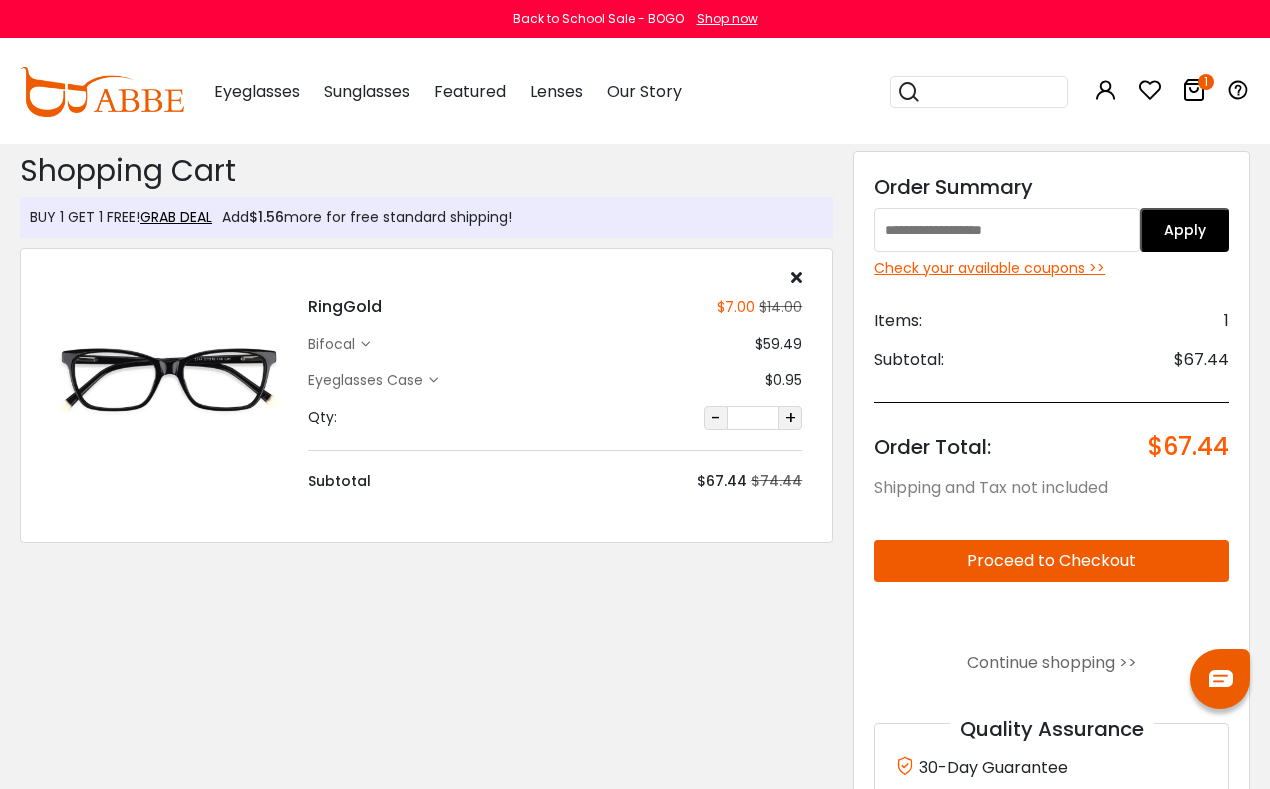 scroll, scrollTop: 0, scrollLeft: 0, axis: both 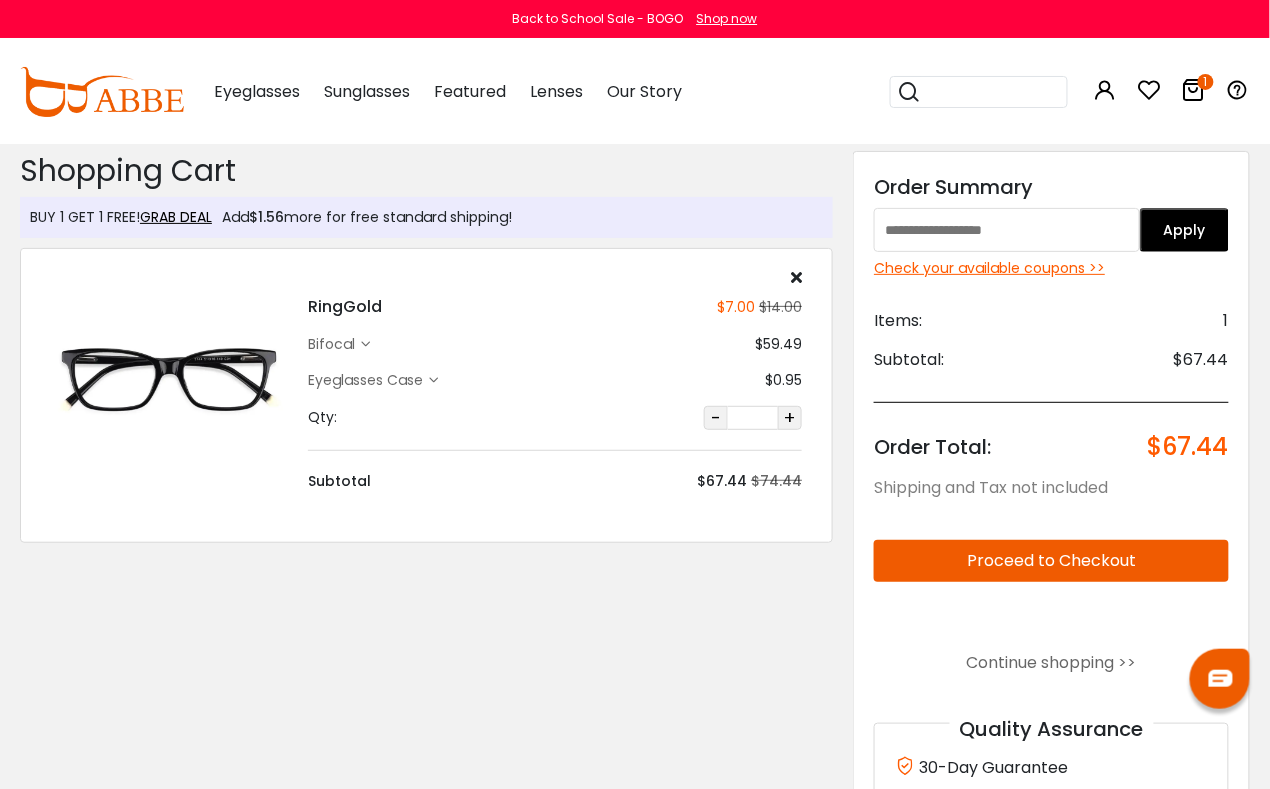 drag, startPoint x: 1065, startPoint y: 240, endPoint x: 1117, endPoint y: 221, distance: 55.362442 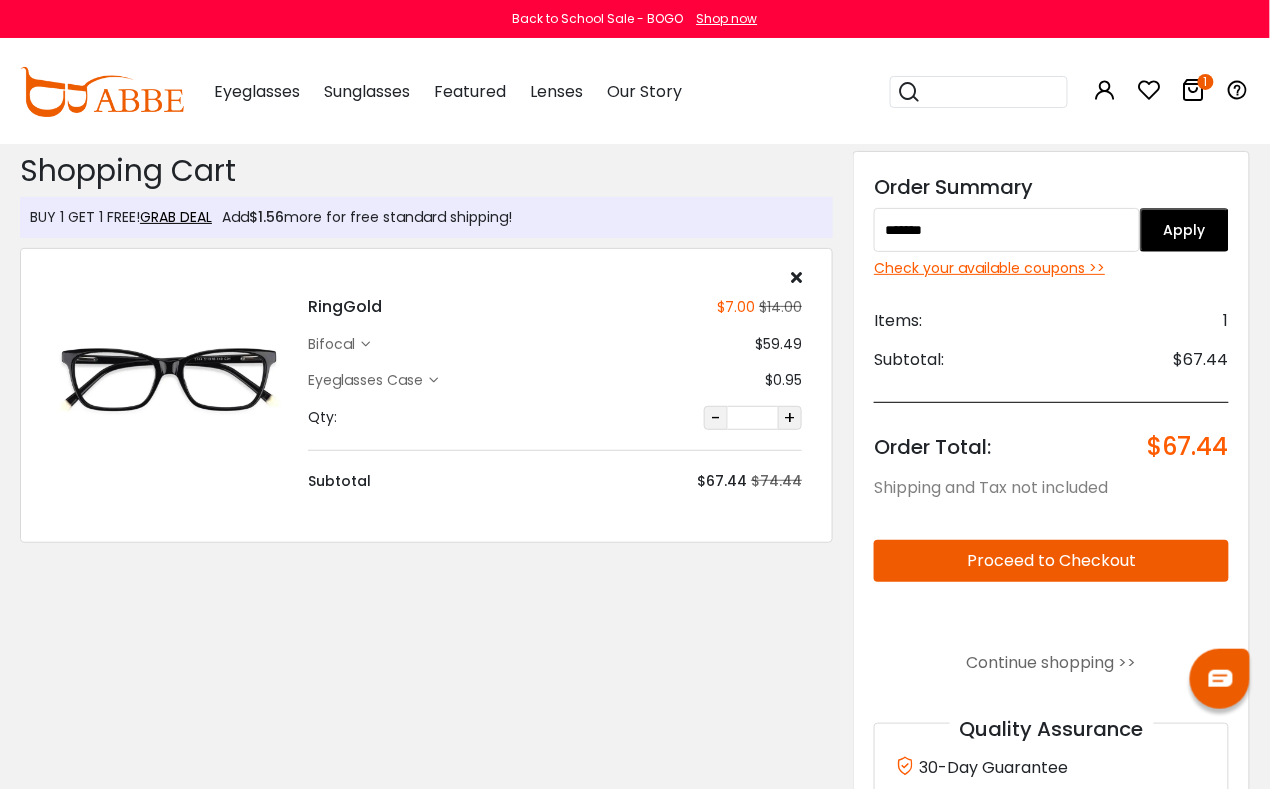 type on "*******" 